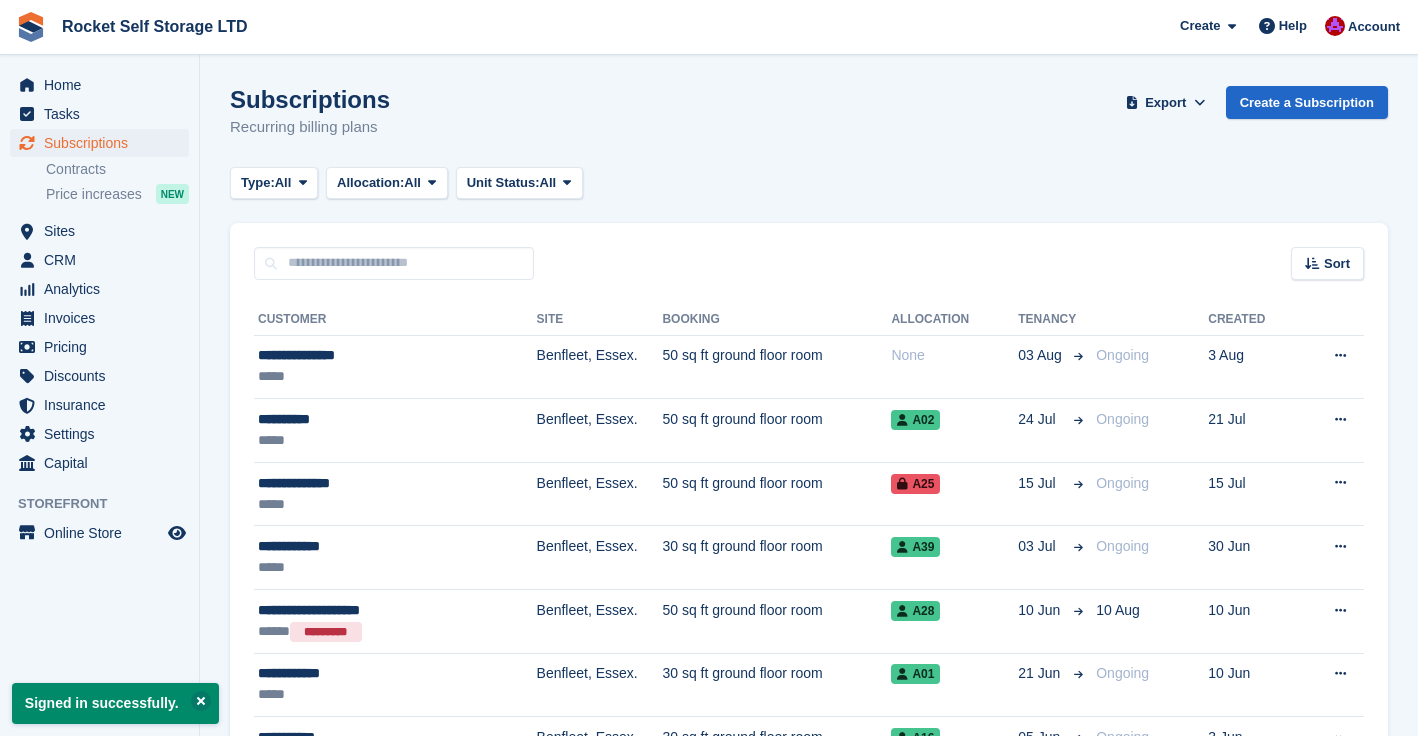 scroll, scrollTop: 0, scrollLeft: 0, axis: both 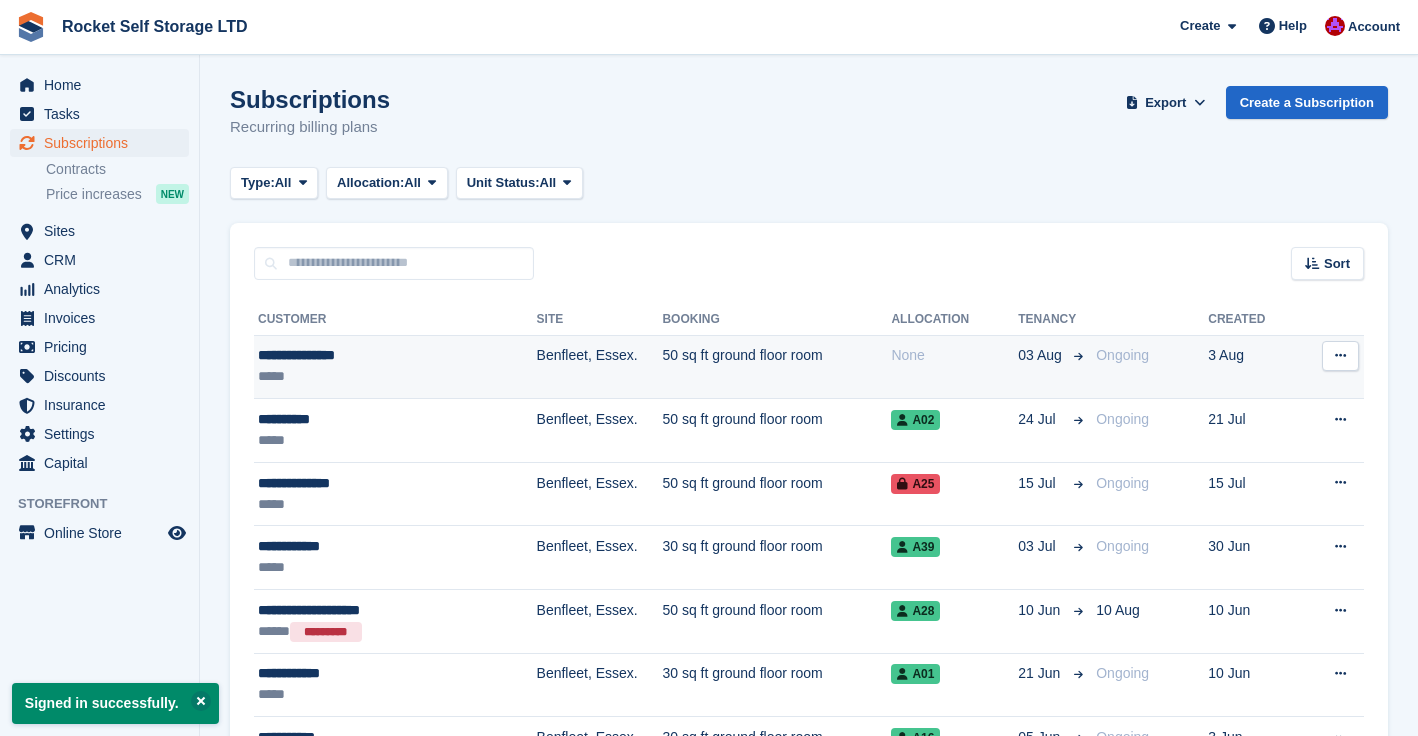 click on "**********" at bounding box center [369, 355] 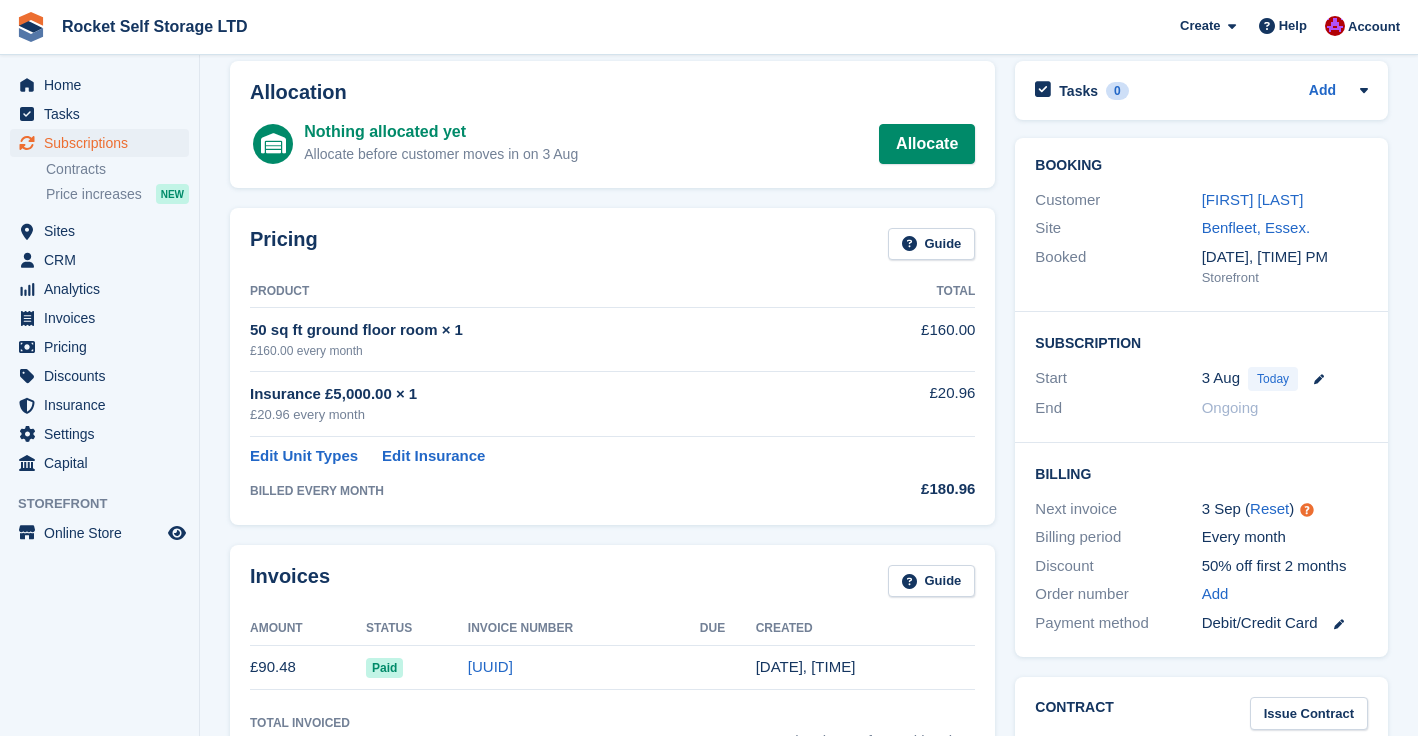 scroll, scrollTop: 0, scrollLeft: 0, axis: both 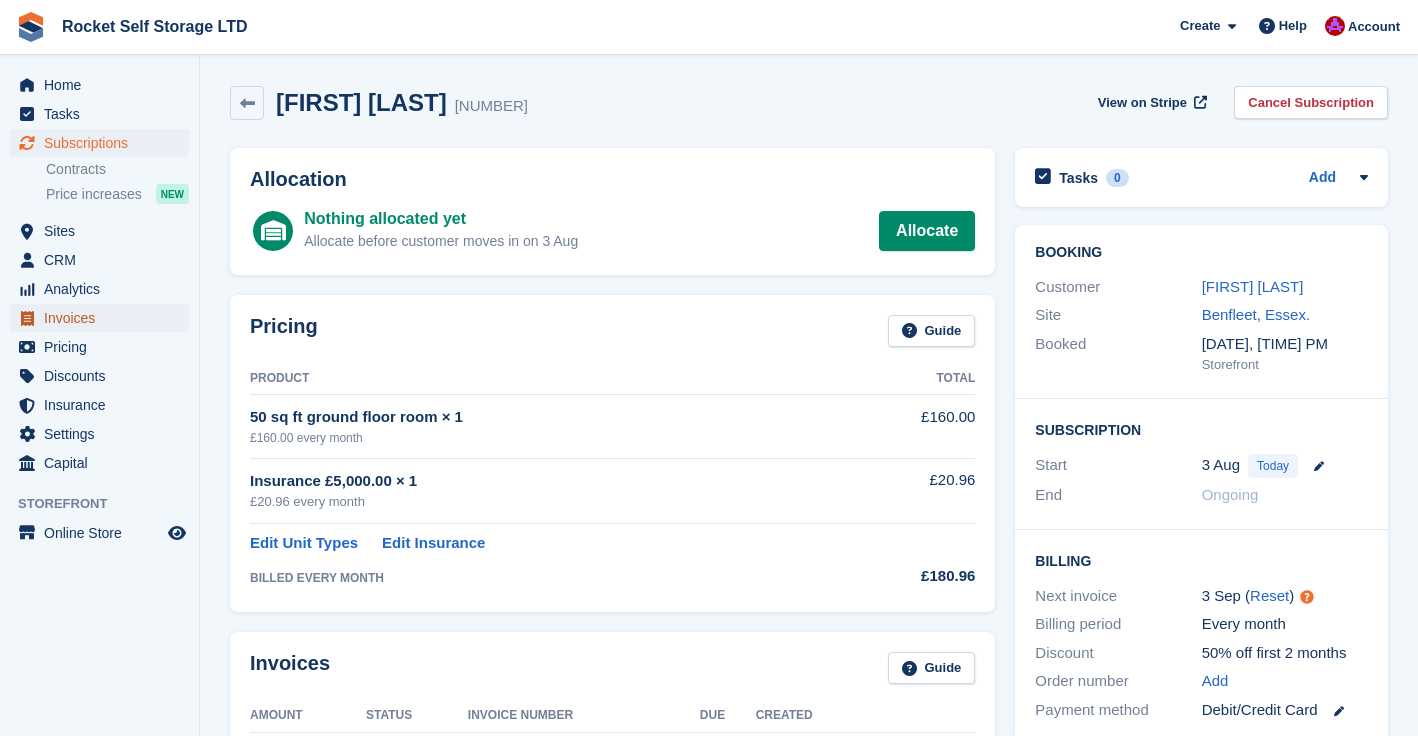 click on "Invoices" at bounding box center (104, 318) 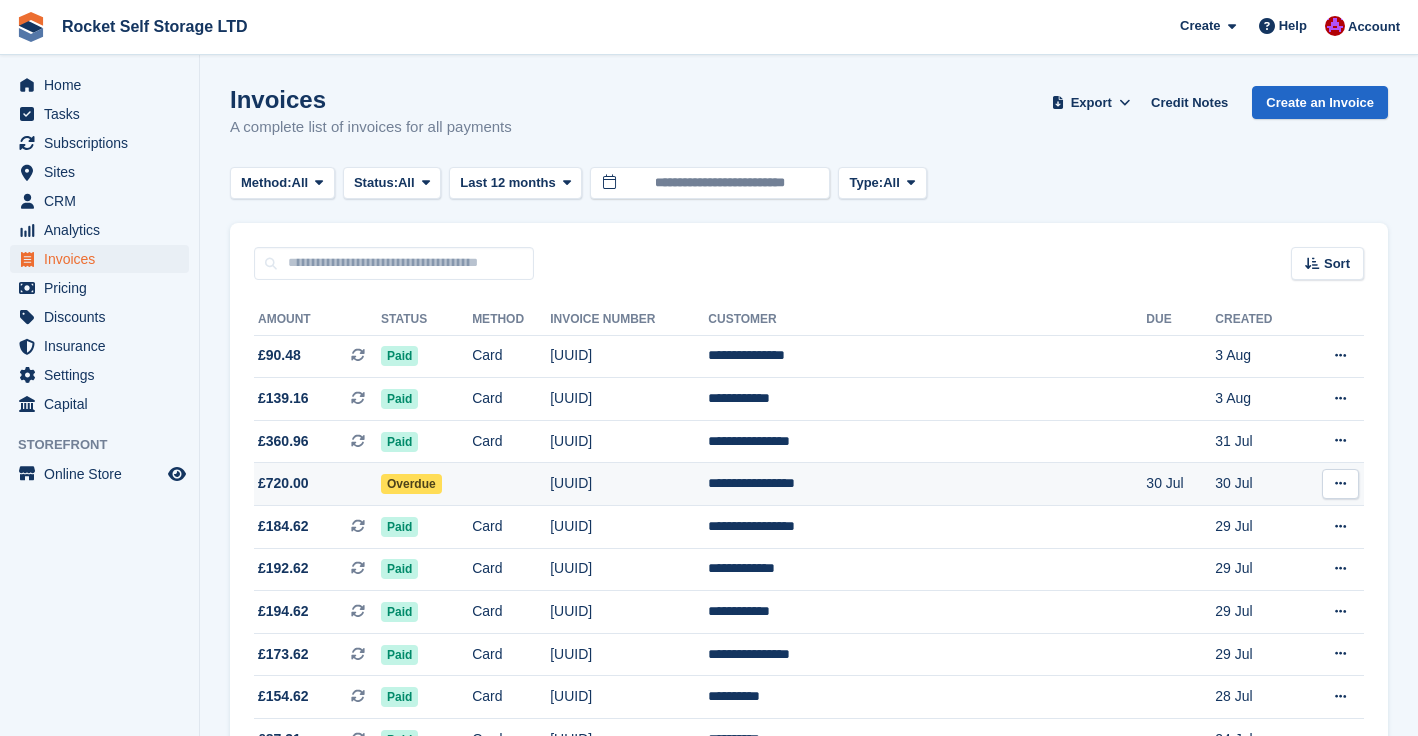 scroll, scrollTop: 19, scrollLeft: 0, axis: vertical 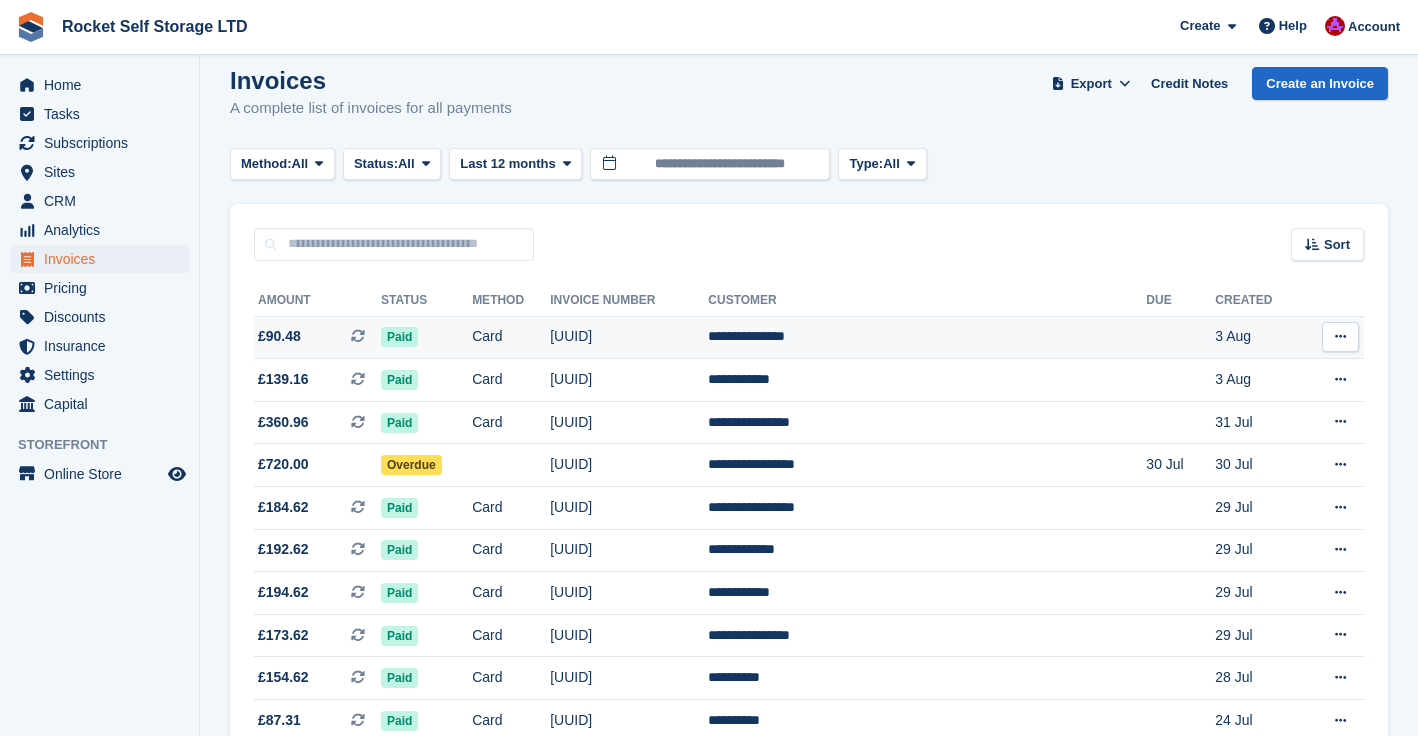 click on "£90.48
This is a recurring subscription invoice." at bounding box center (317, 337) 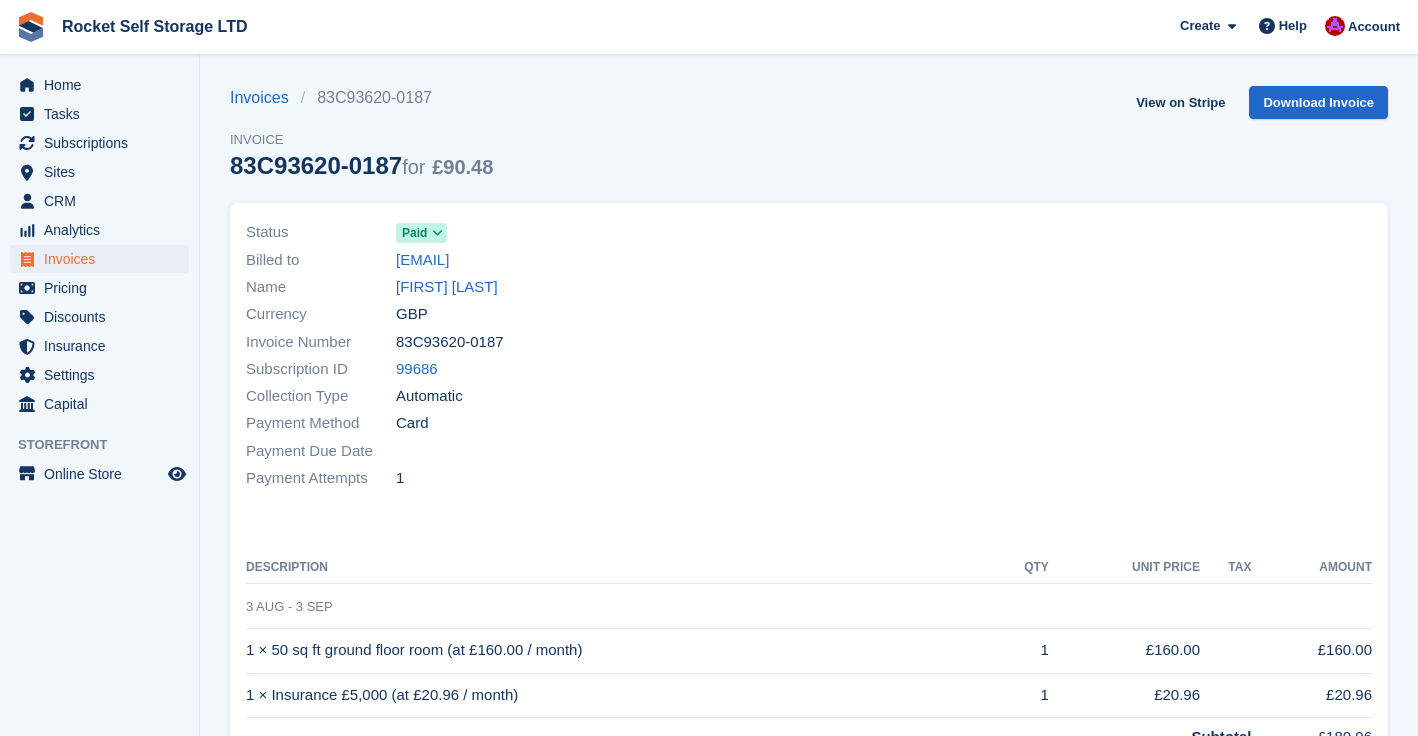 scroll, scrollTop: 5, scrollLeft: 0, axis: vertical 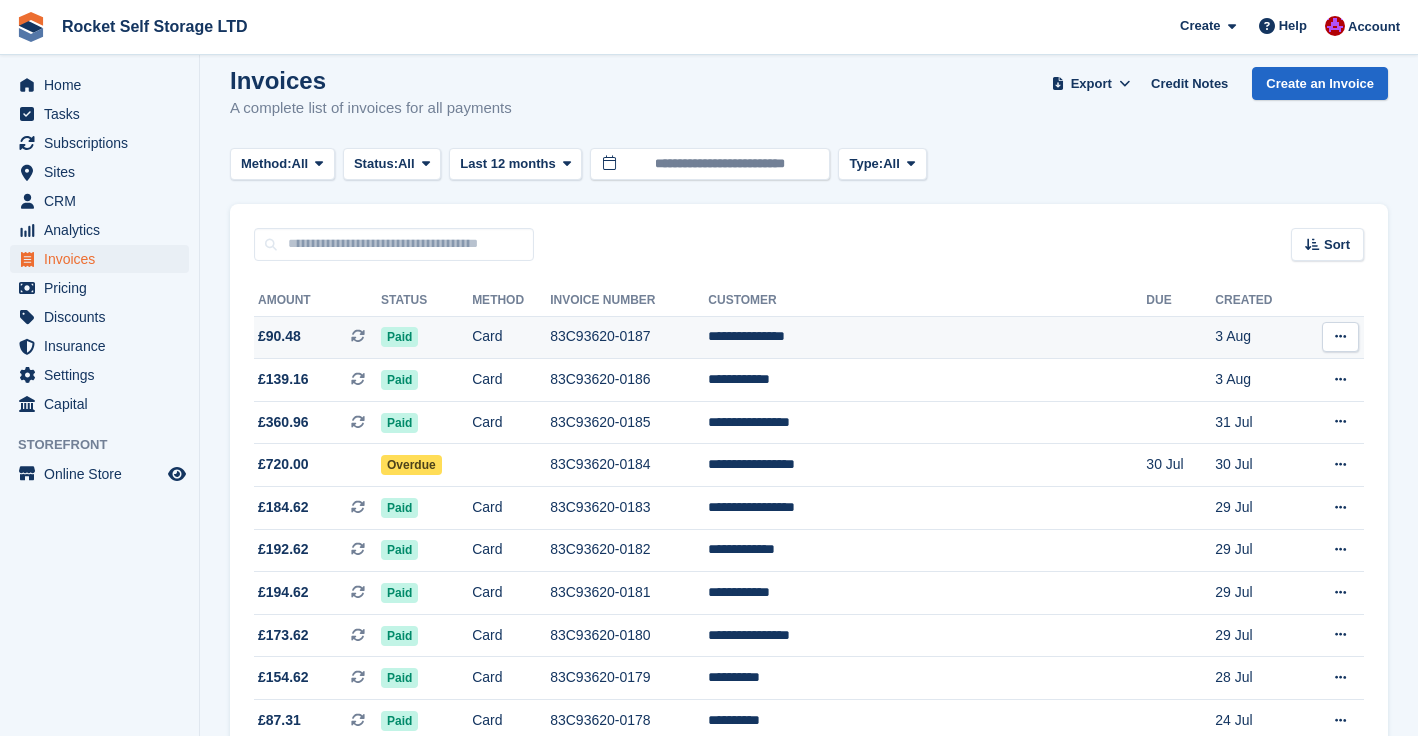 drag, startPoint x: 914, startPoint y: 349, endPoint x: 911, endPoint y: 339, distance: 10.440307 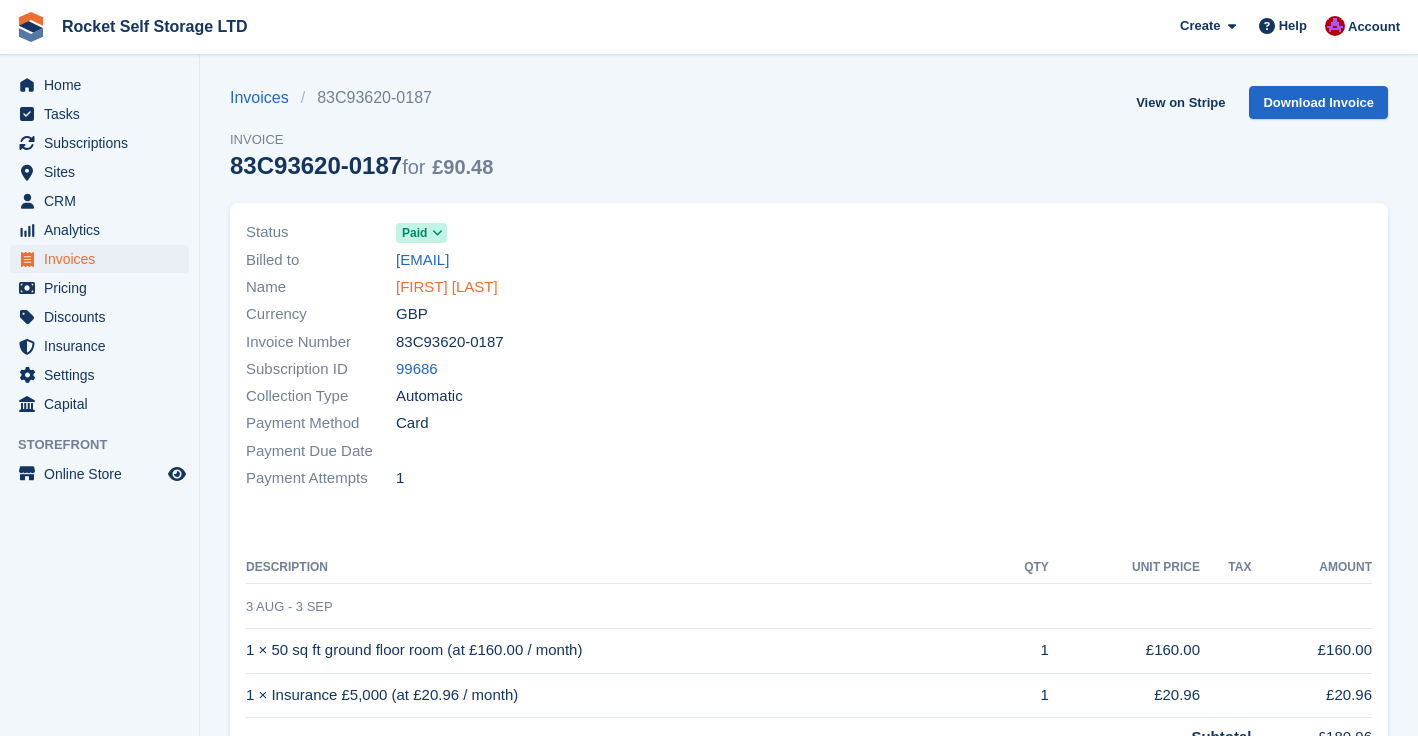 scroll, scrollTop: 0, scrollLeft: 0, axis: both 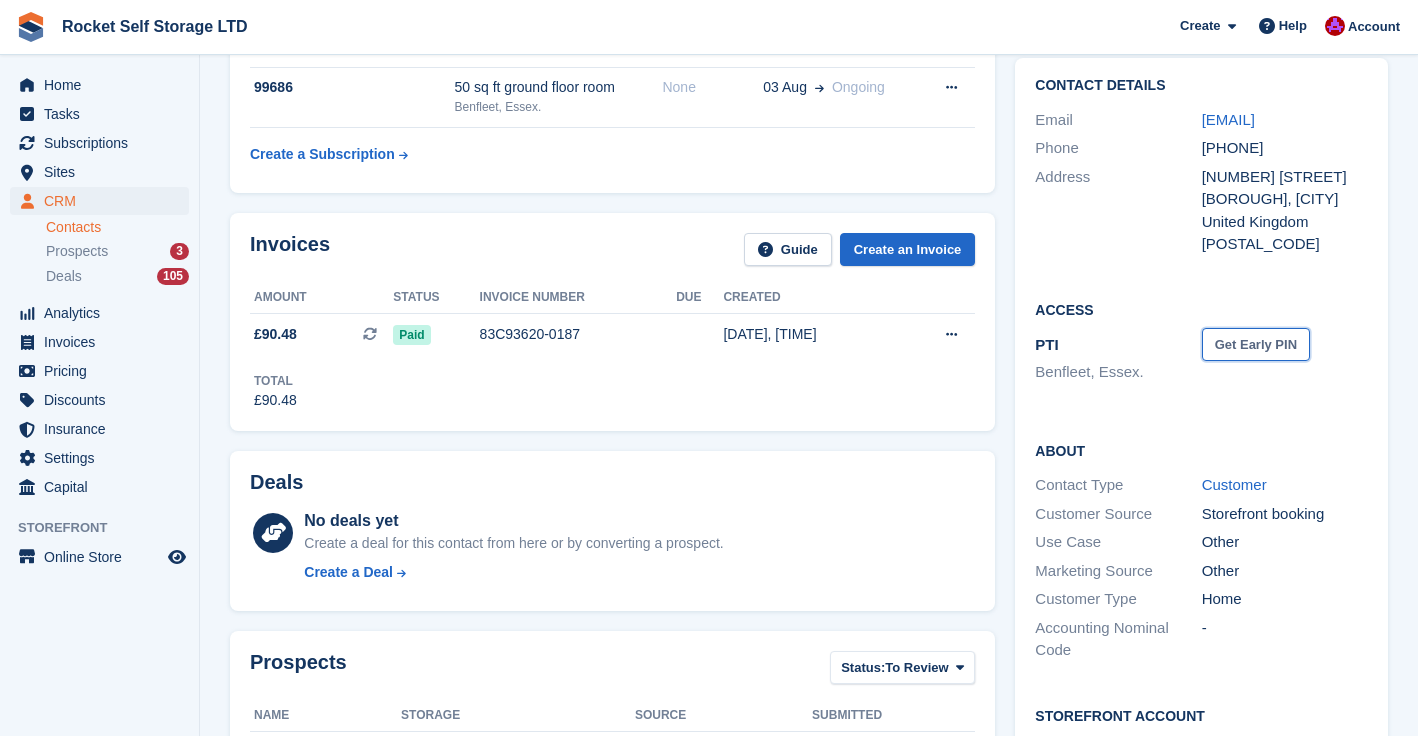 click on "Get Early PIN" at bounding box center (1256, 344) 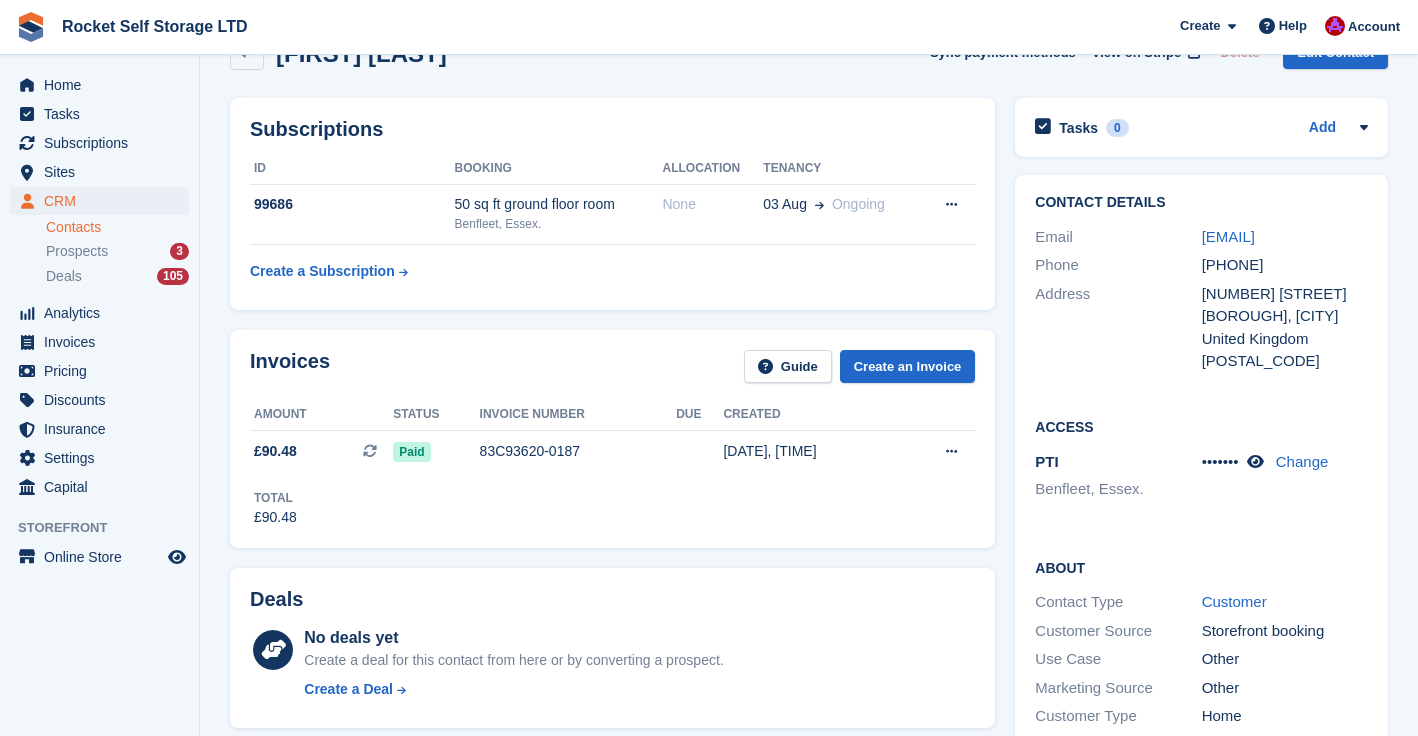 scroll, scrollTop: 0, scrollLeft: 0, axis: both 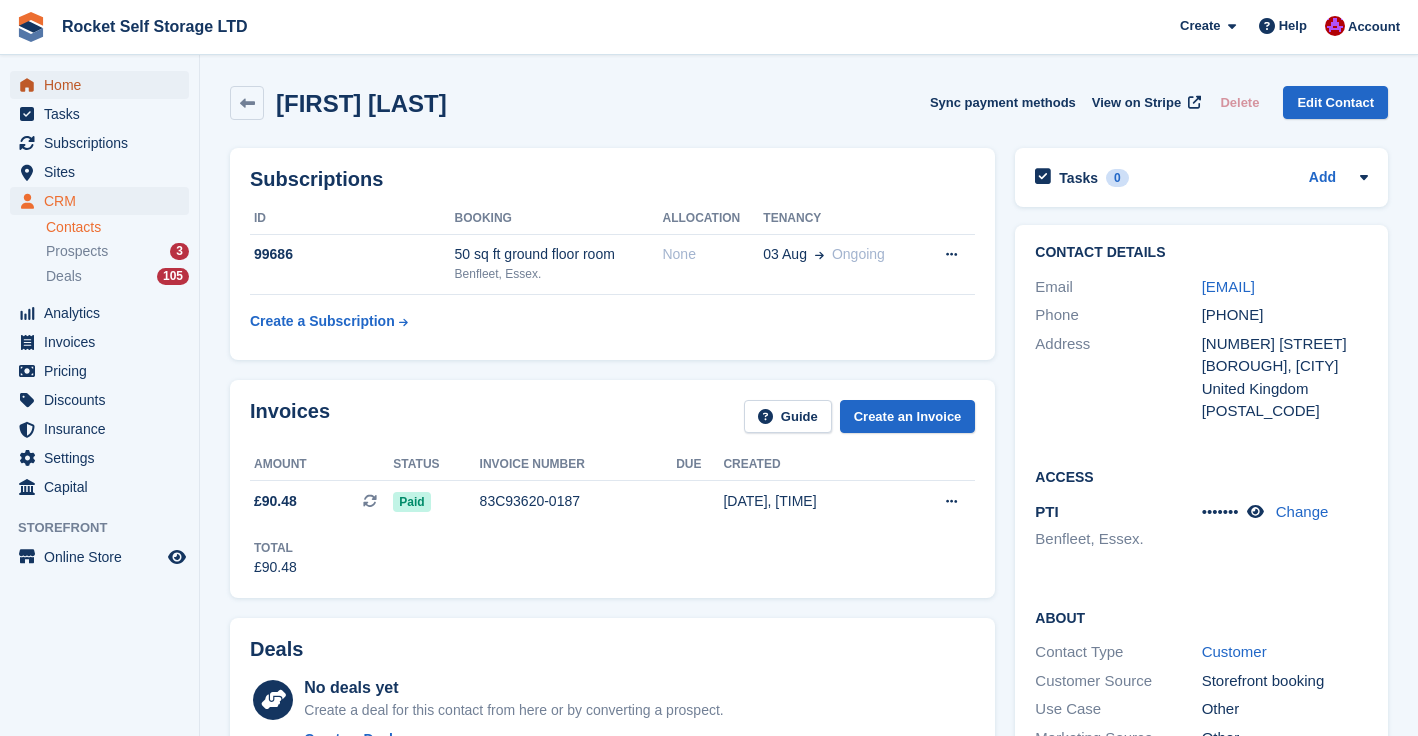 click on "Home" at bounding box center [104, 85] 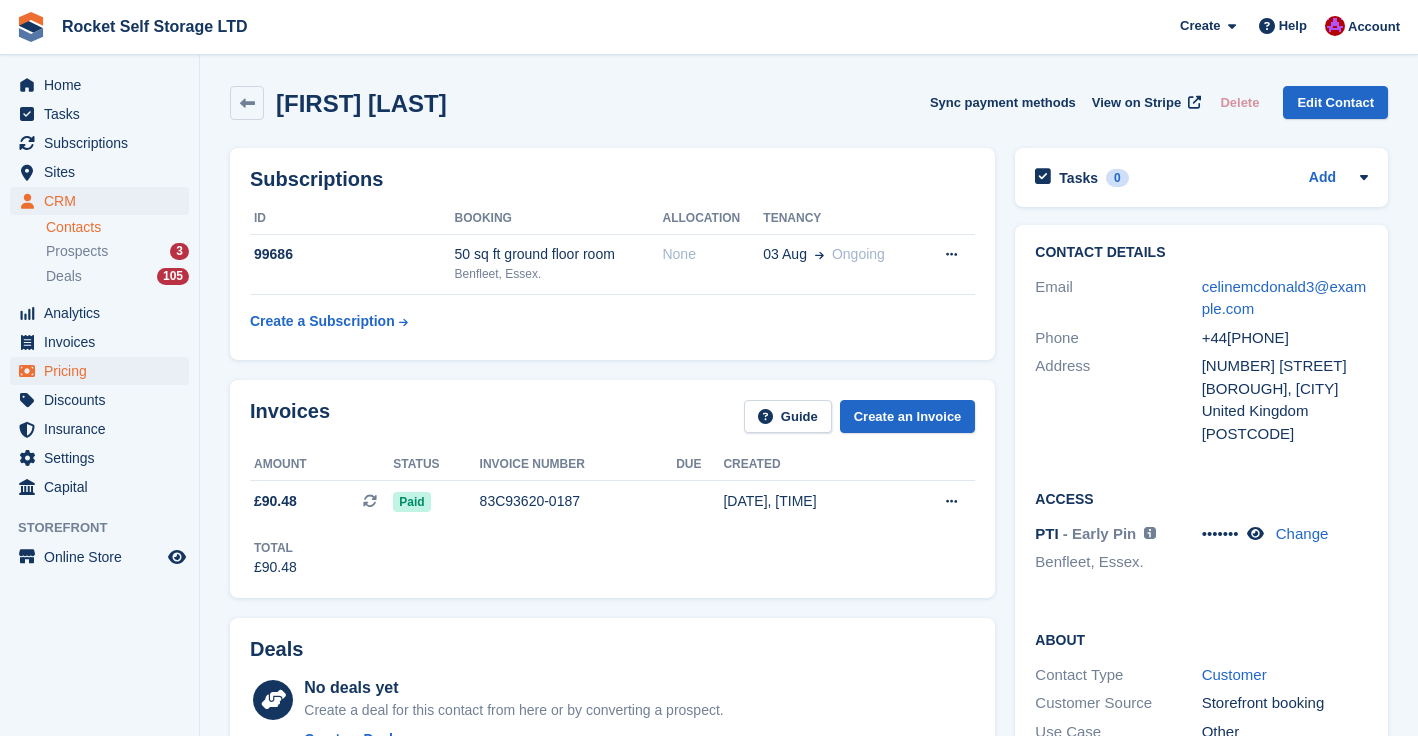 scroll, scrollTop: 0, scrollLeft: 0, axis: both 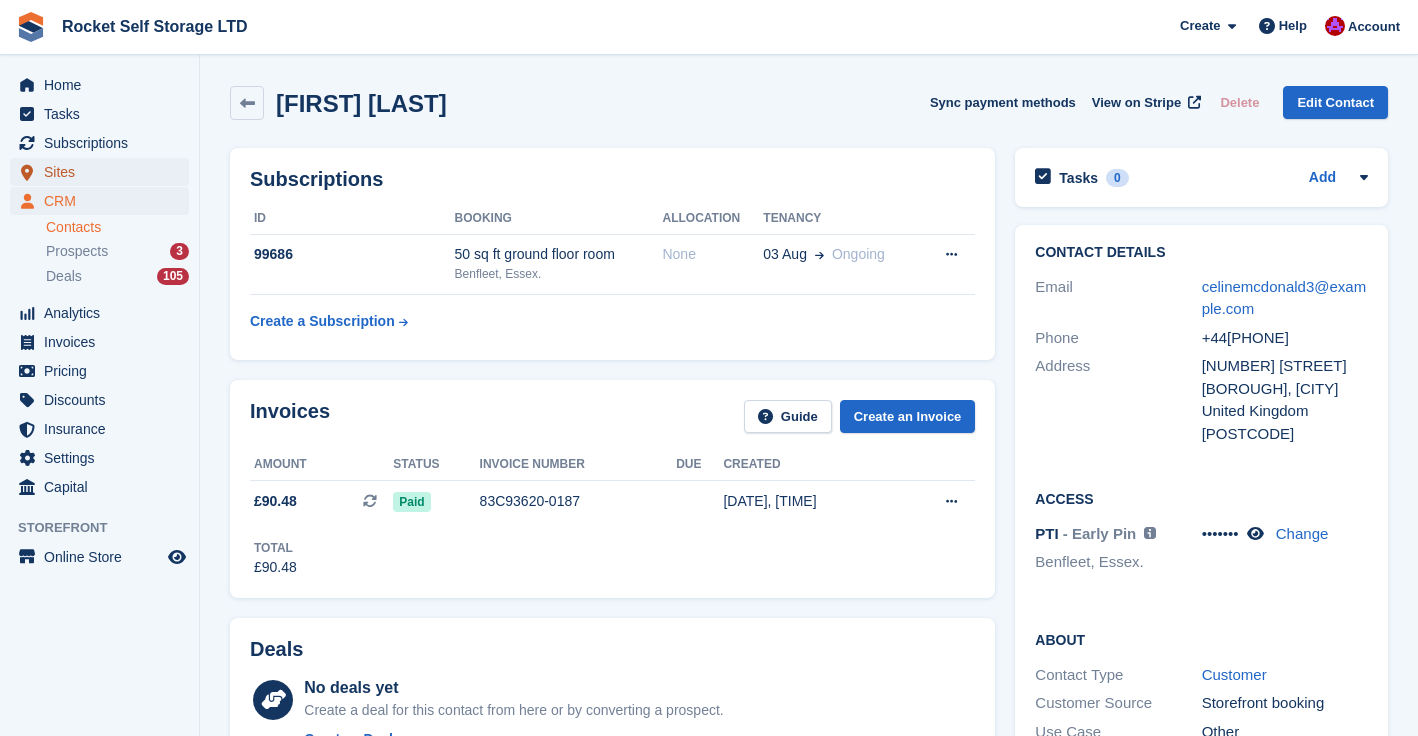 click on "Sites" at bounding box center [104, 172] 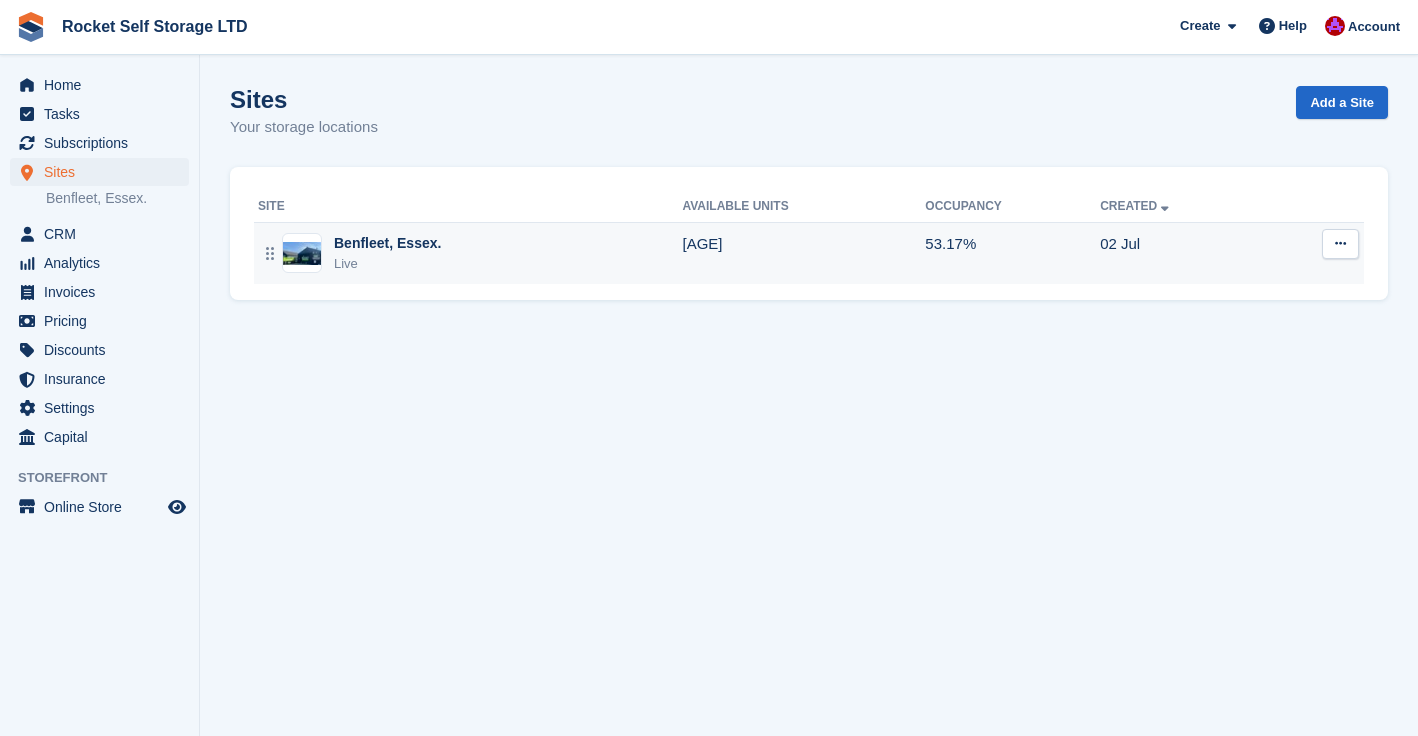 click on "Benfleet, Essex." at bounding box center [387, 243] 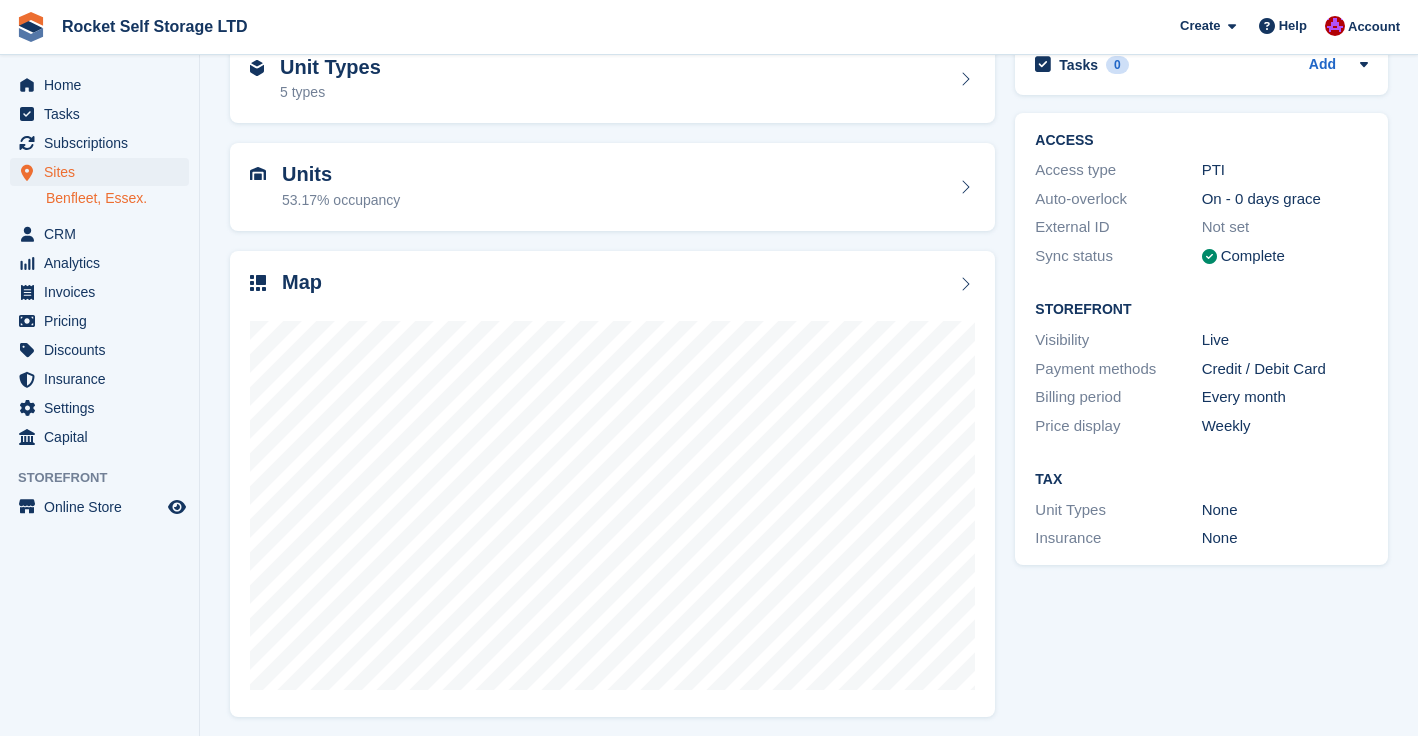 scroll, scrollTop: 117, scrollLeft: 0, axis: vertical 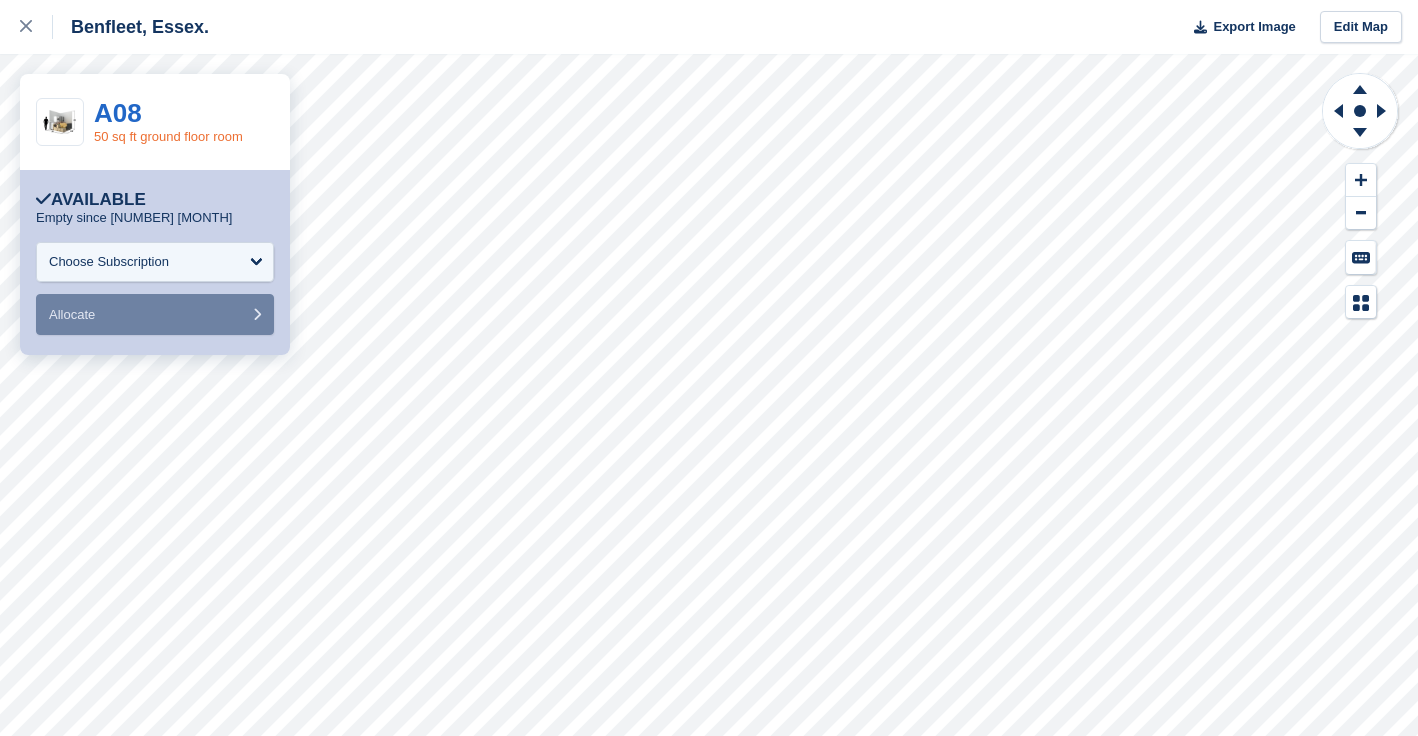 click on "50 sq ft ground floor room" at bounding box center [168, 136] 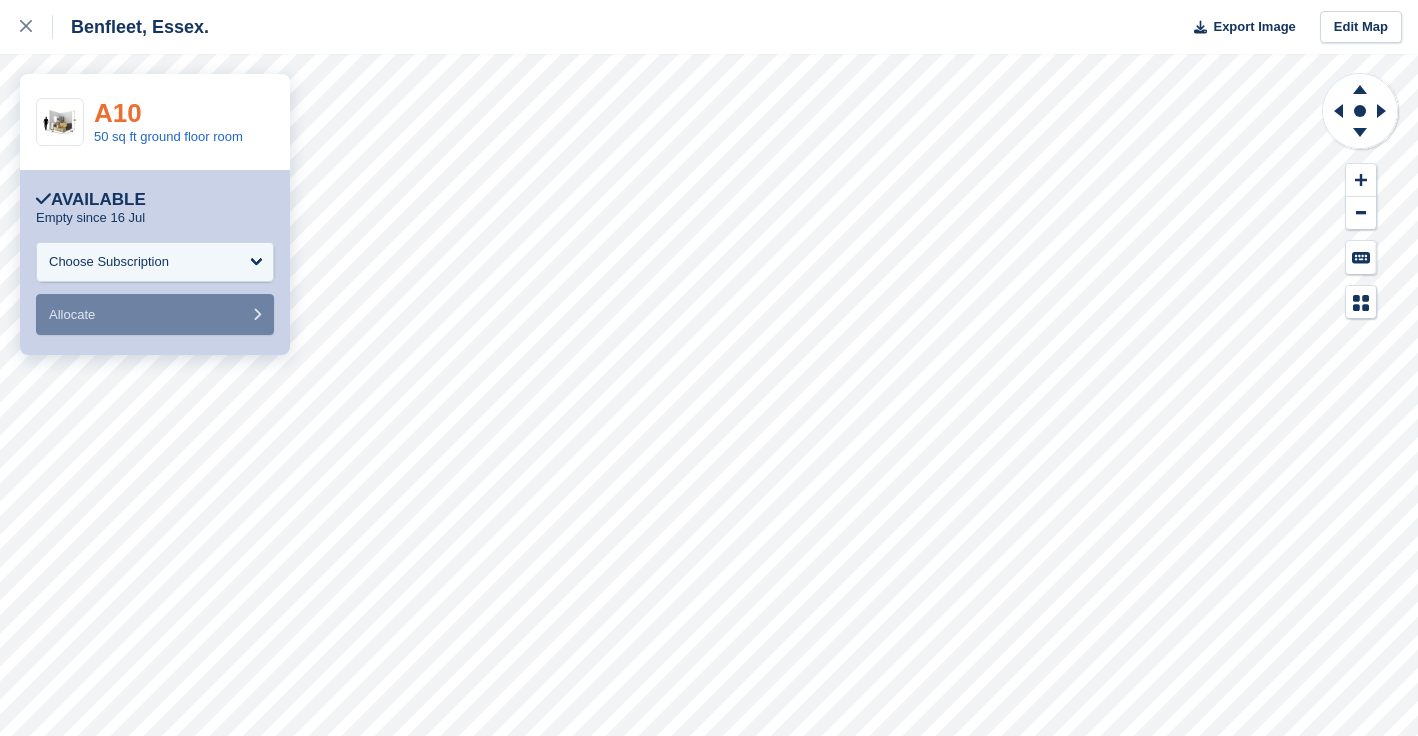 click on "A10" at bounding box center [118, 113] 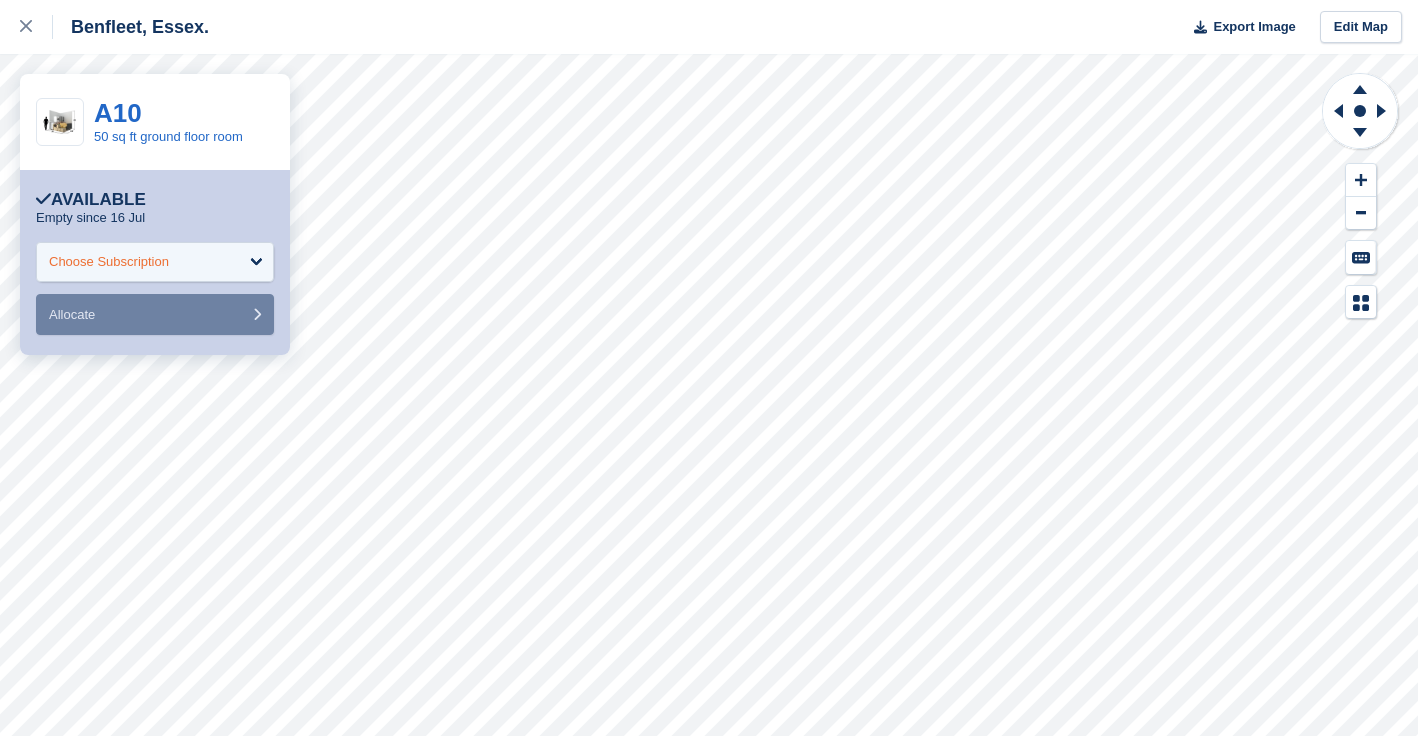 click on "Choose Subscription" at bounding box center [109, 262] 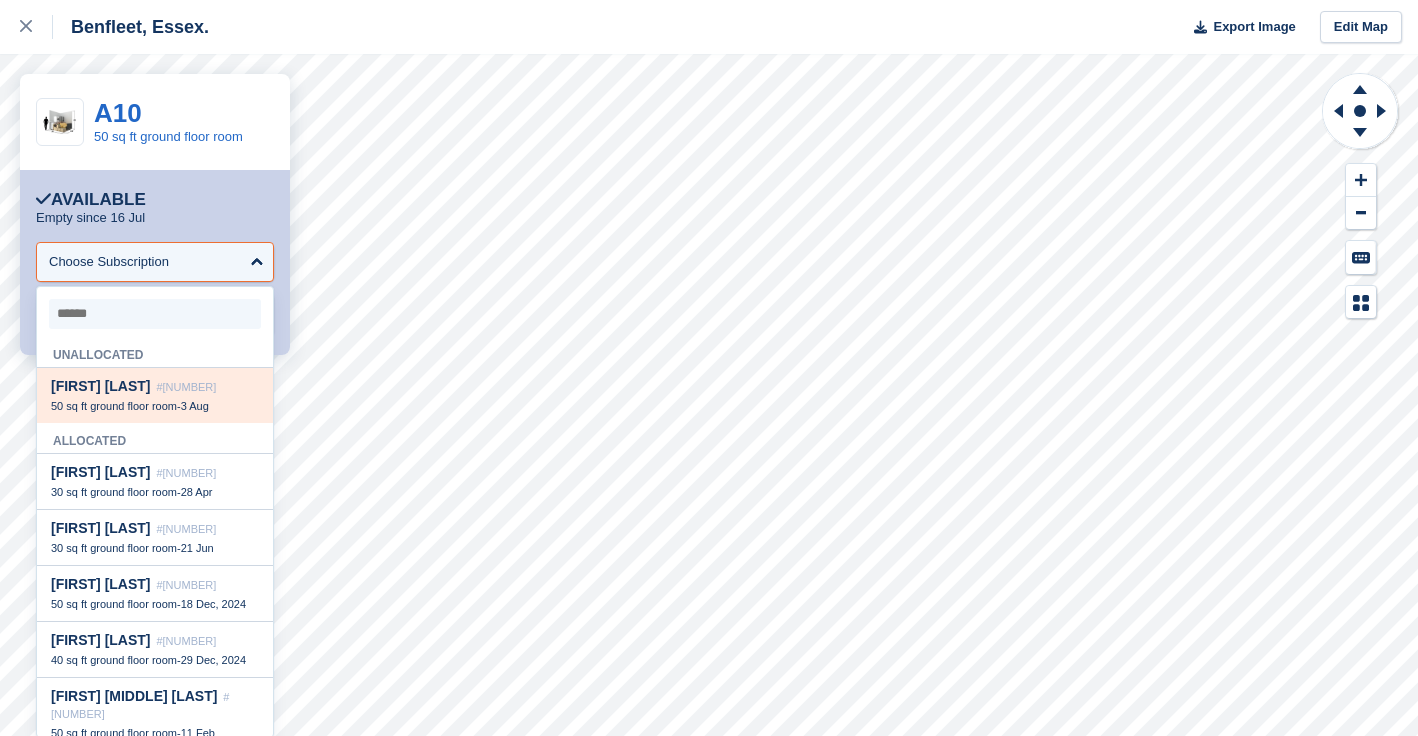 click on "Celine Mcdonald
#99686
50 sq ft ground floor room  -   3 Aug" at bounding box center [155, 395] 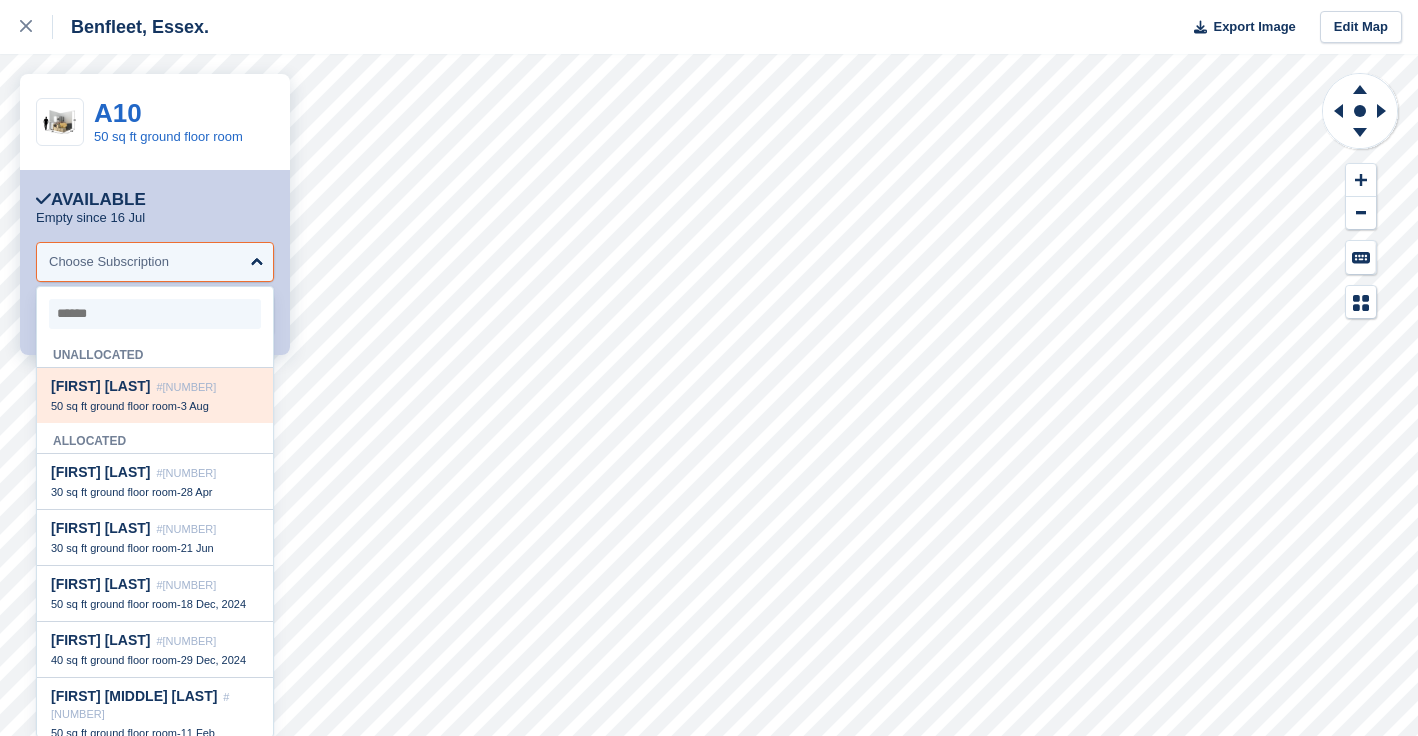 select on "*****" 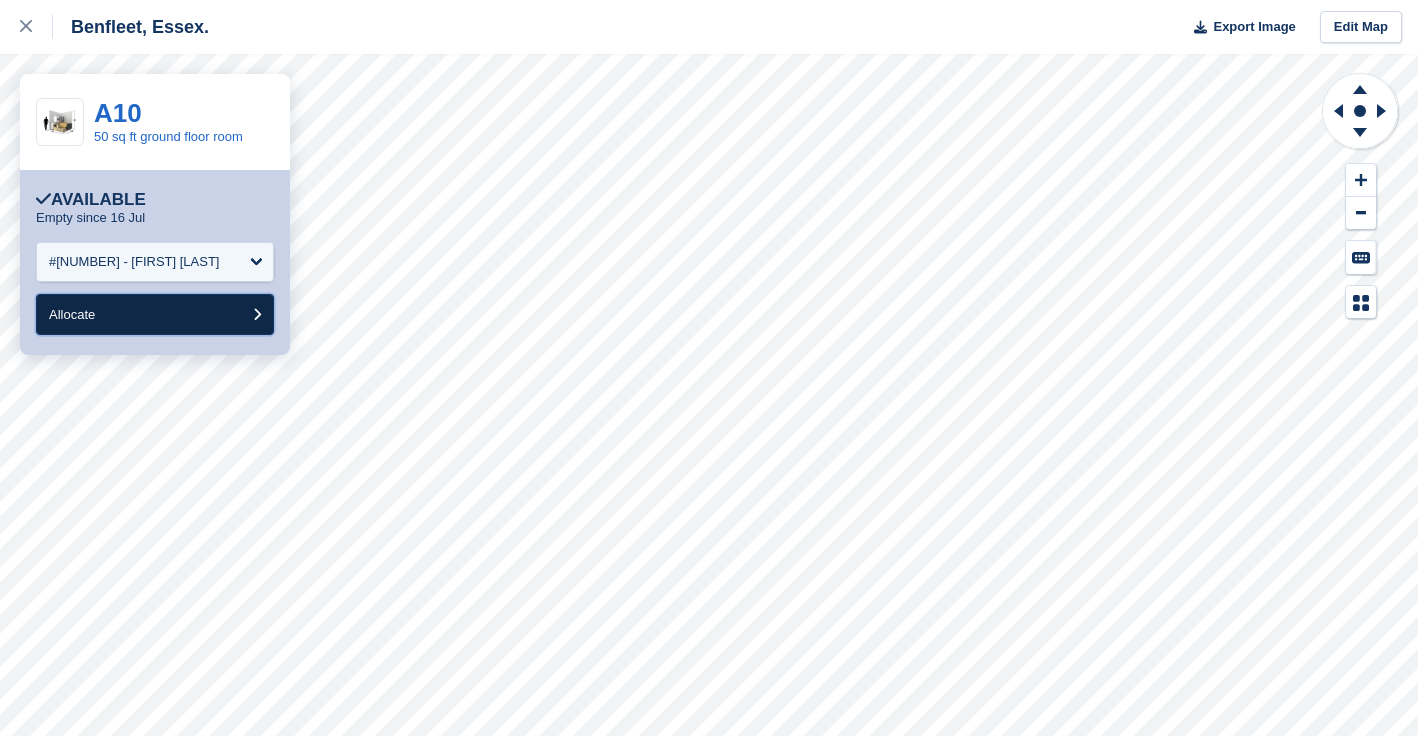 click on "Allocate" at bounding box center (155, 314) 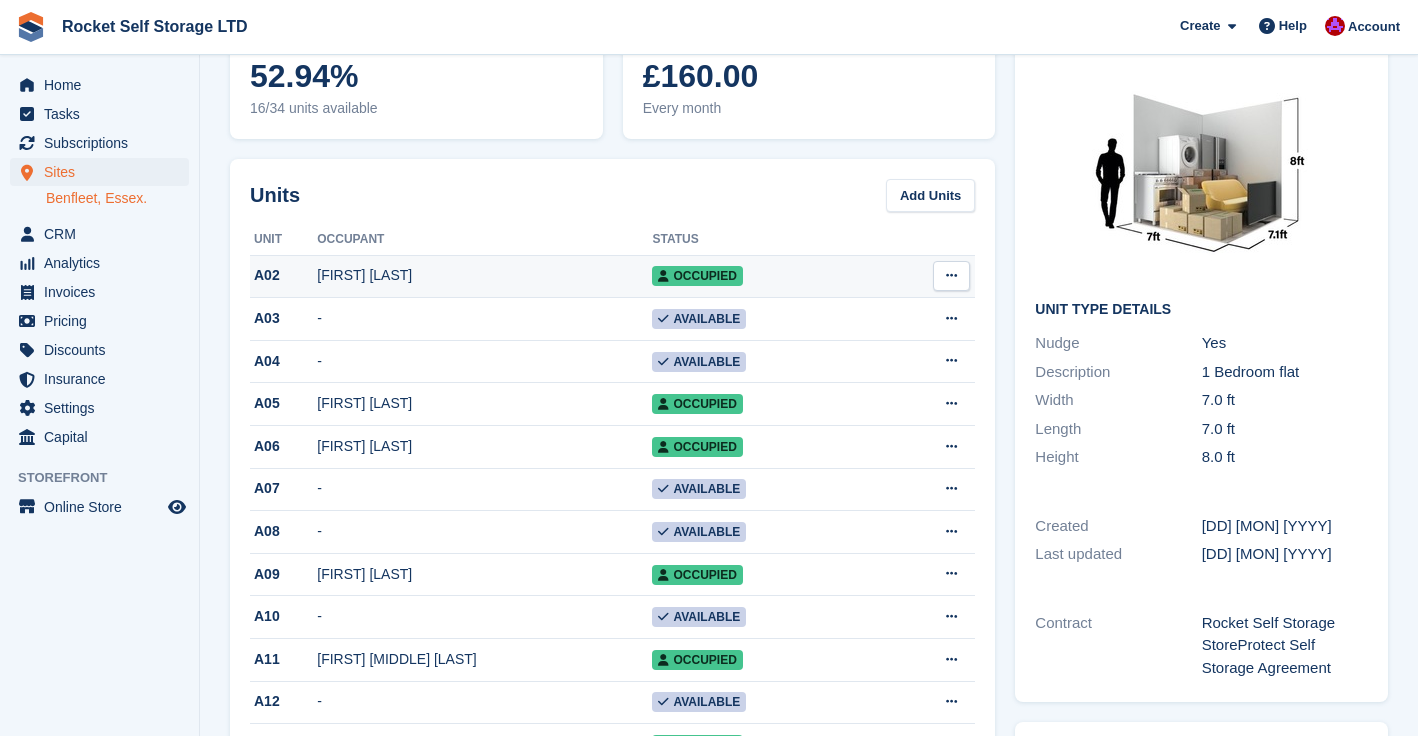 scroll, scrollTop: 192, scrollLeft: 0, axis: vertical 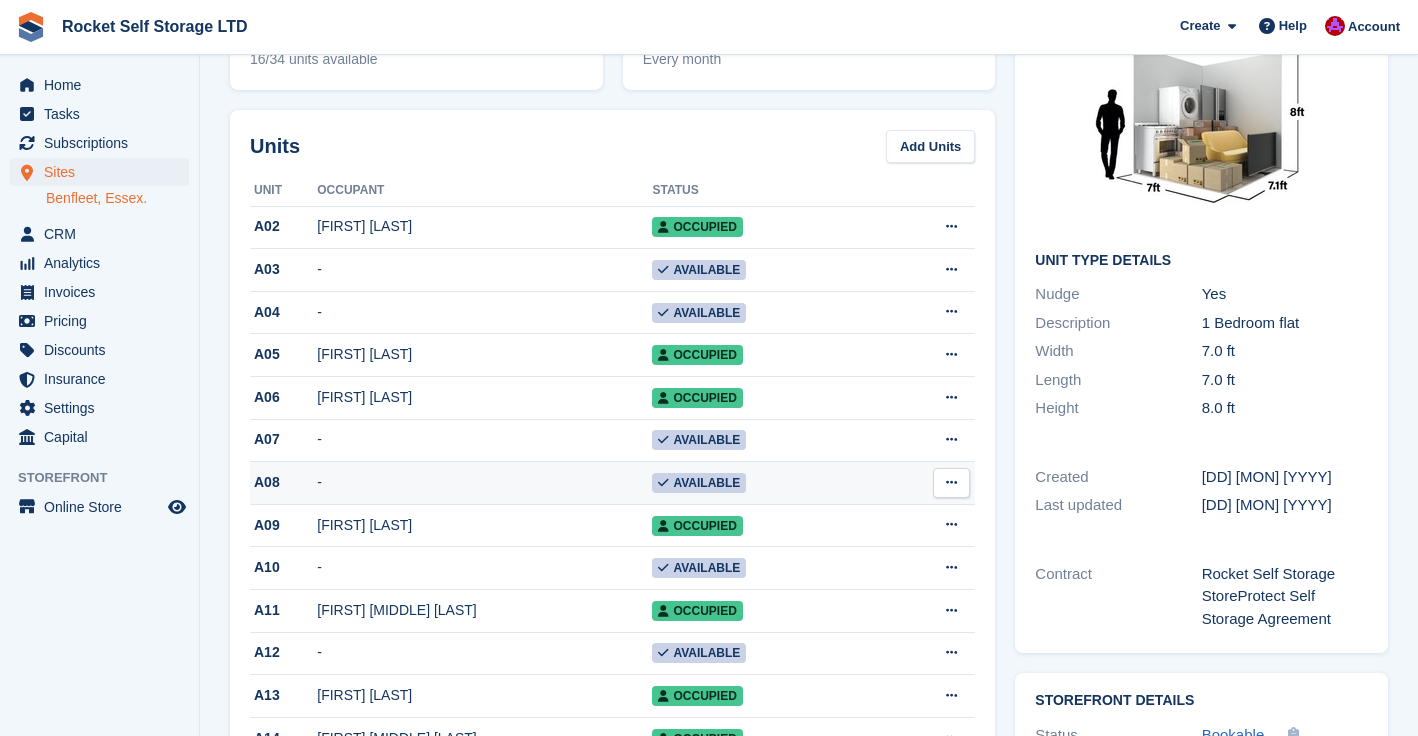 click on "-" at bounding box center [484, 483] 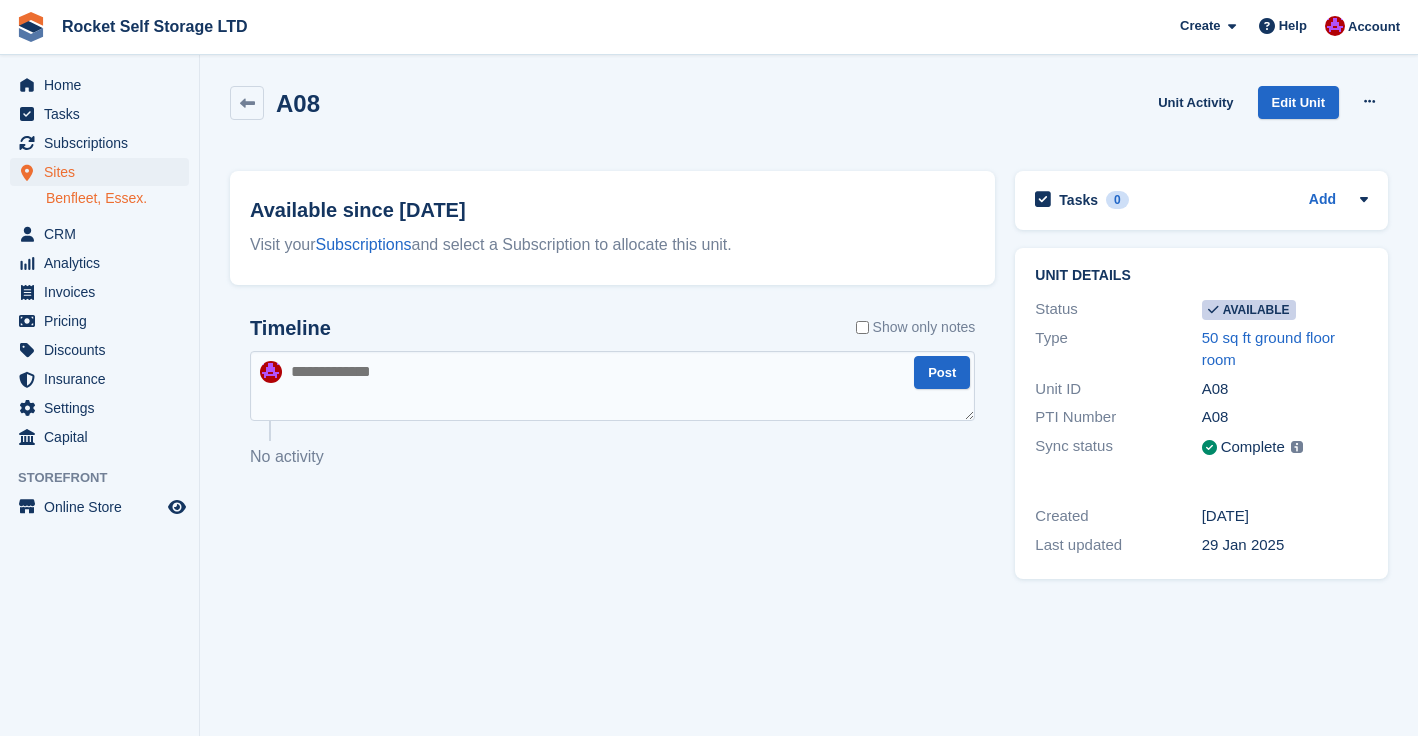 scroll, scrollTop: 0, scrollLeft: 0, axis: both 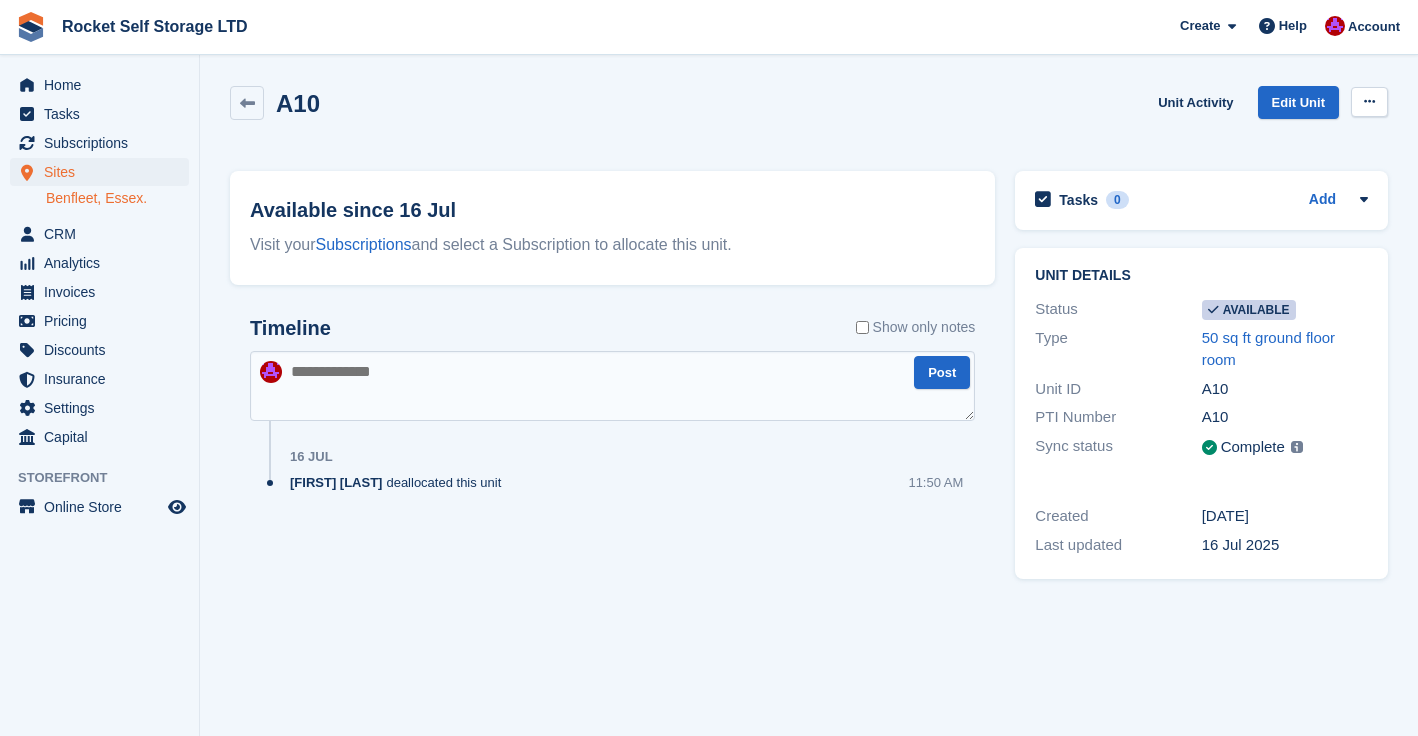 click at bounding box center (1369, 102) 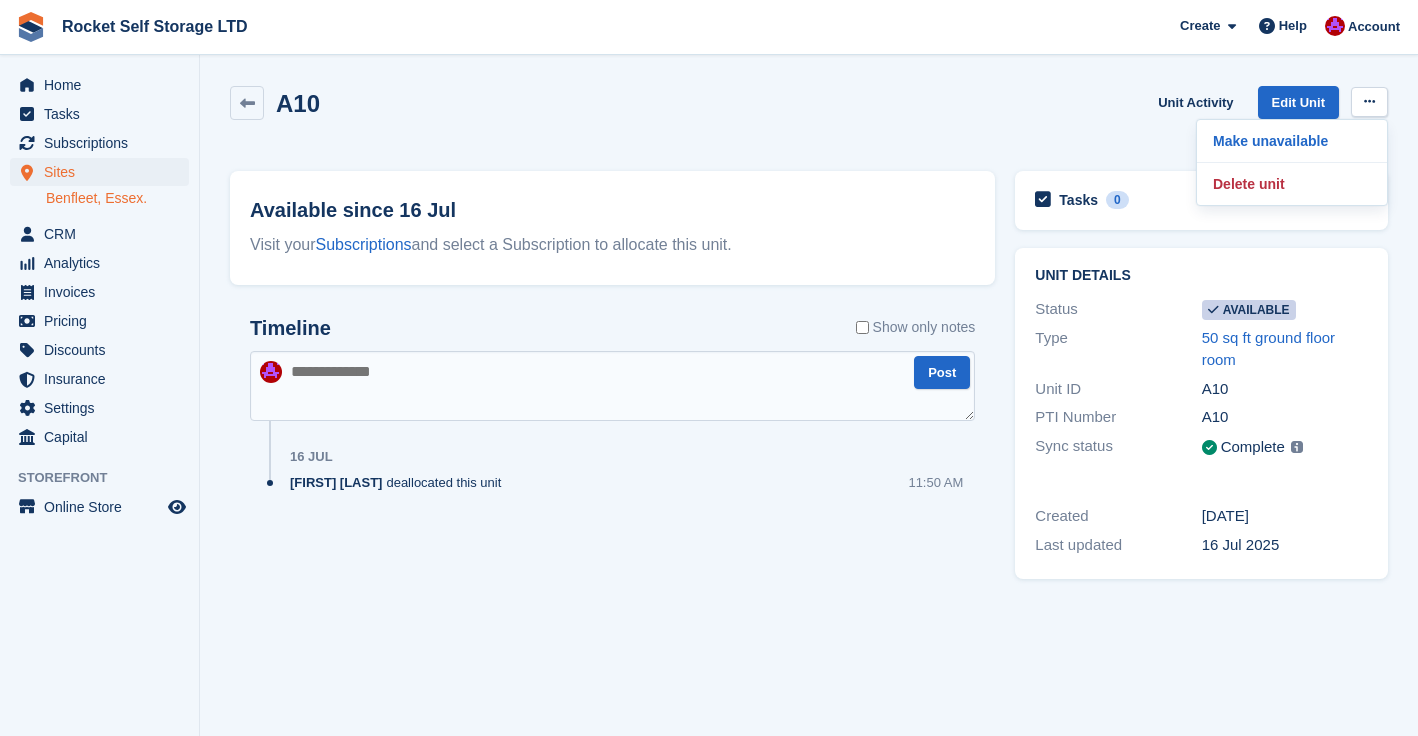 drag, startPoint x: 1032, startPoint y: 140, endPoint x: 882, endPoint y: 161, distance: 151.46286 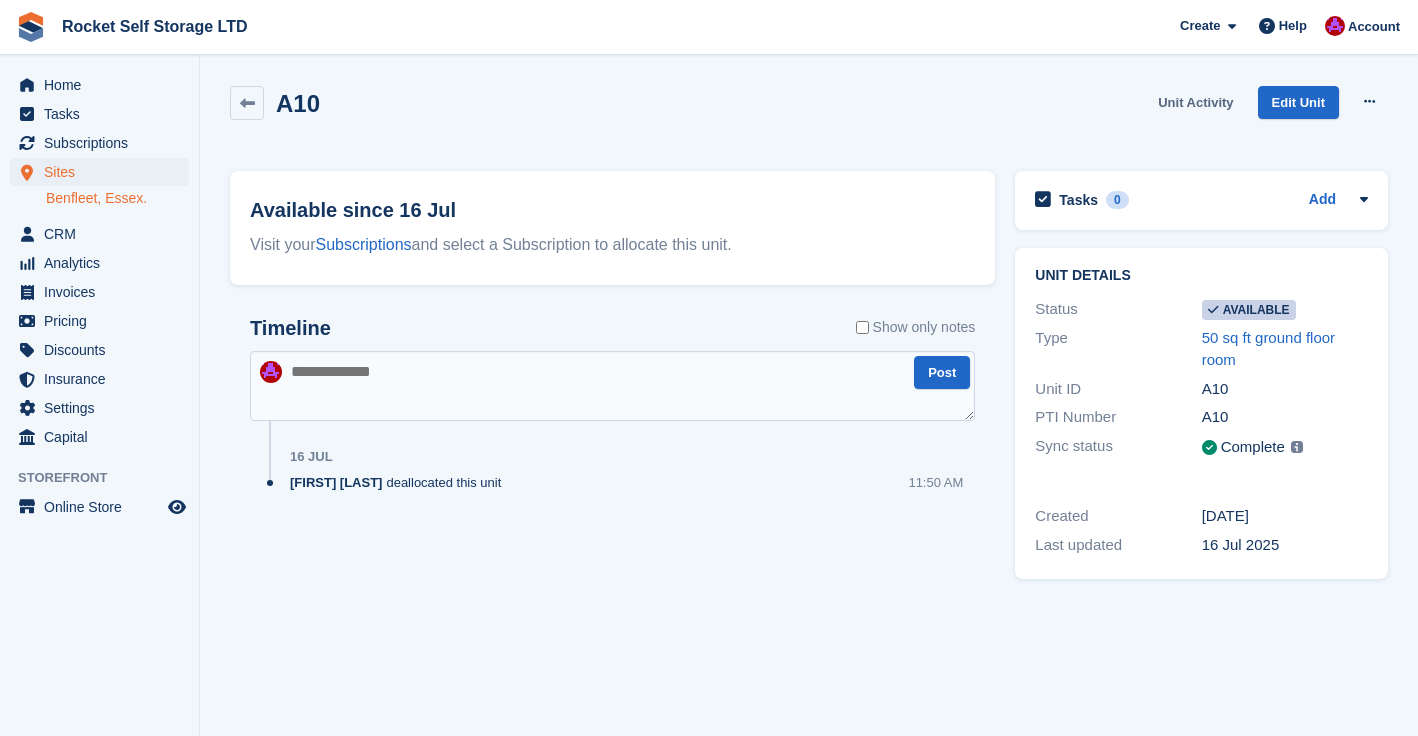 click on "Unit Activity" at bounding box center (1195, 102) 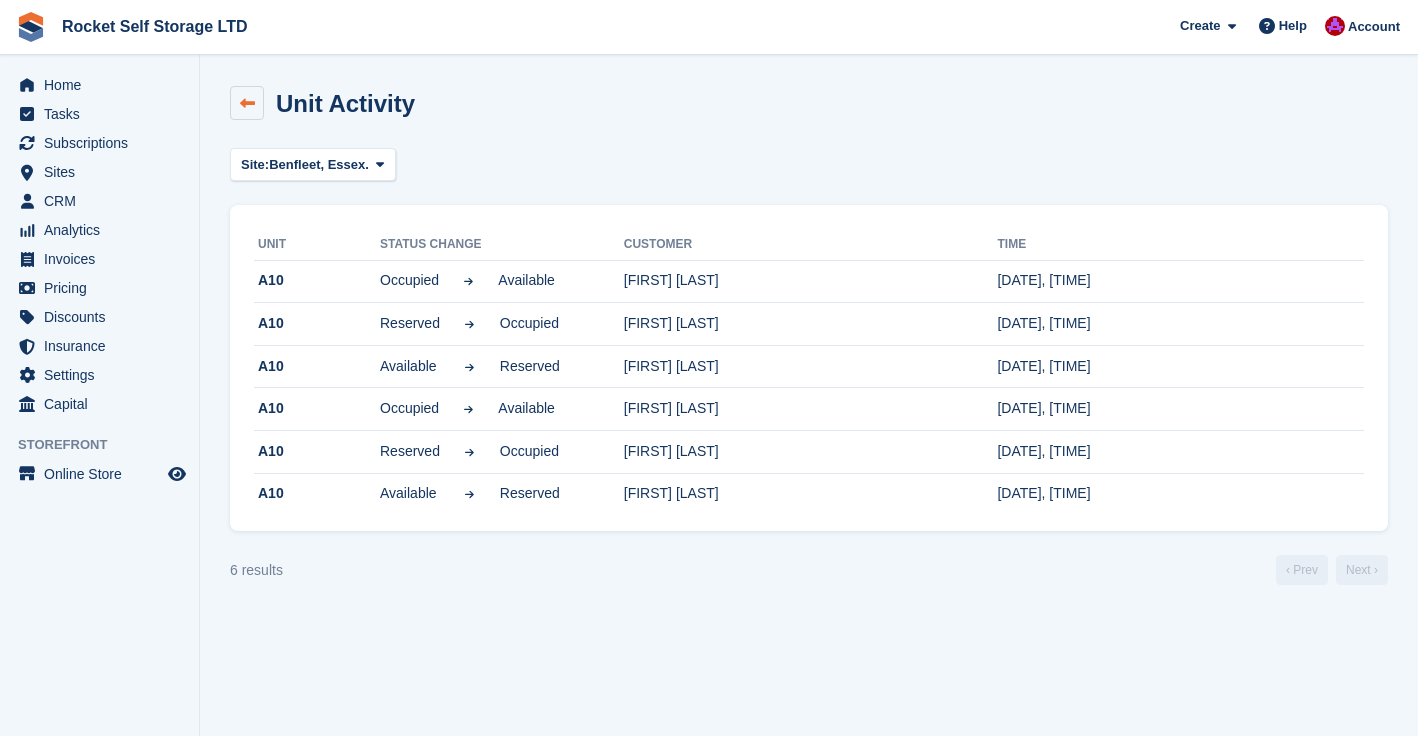 click at bounding box center (247, 103) 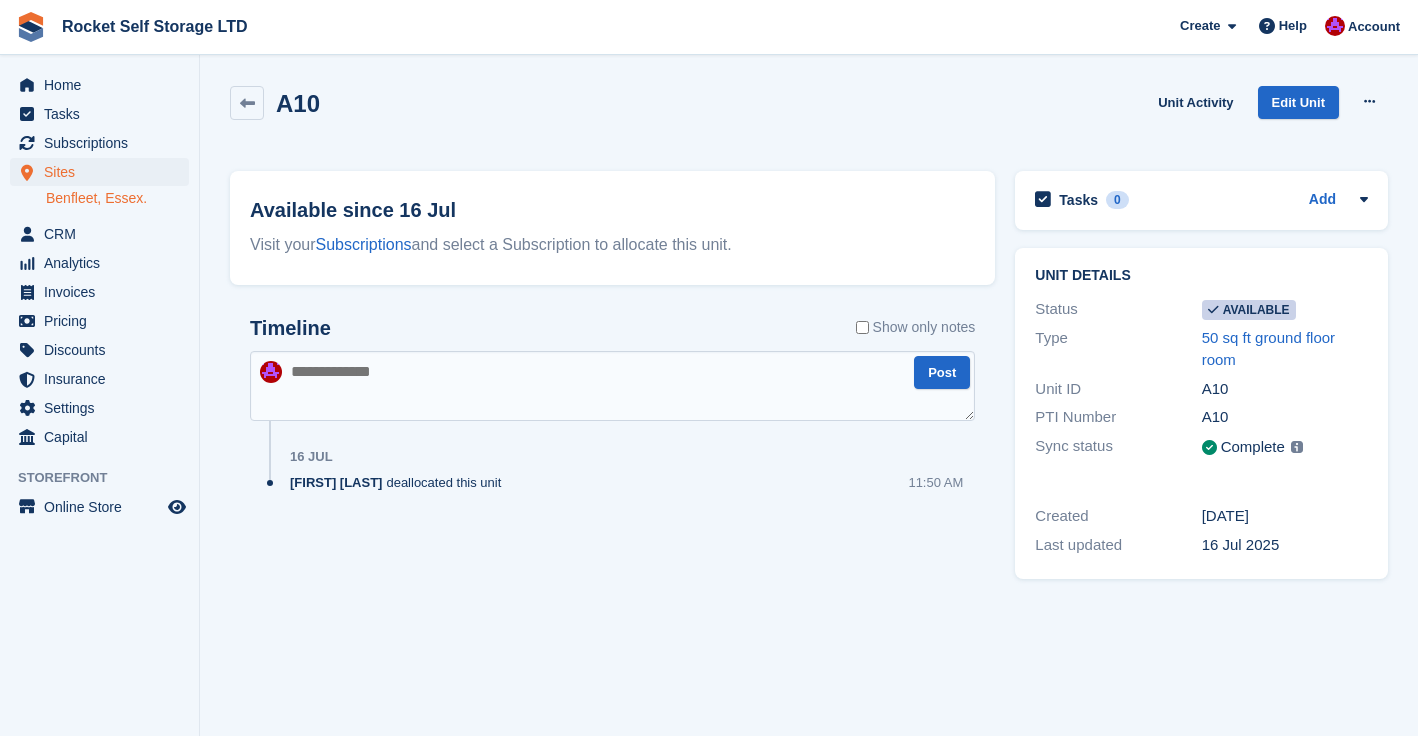 click at bounding box center [247, 103] 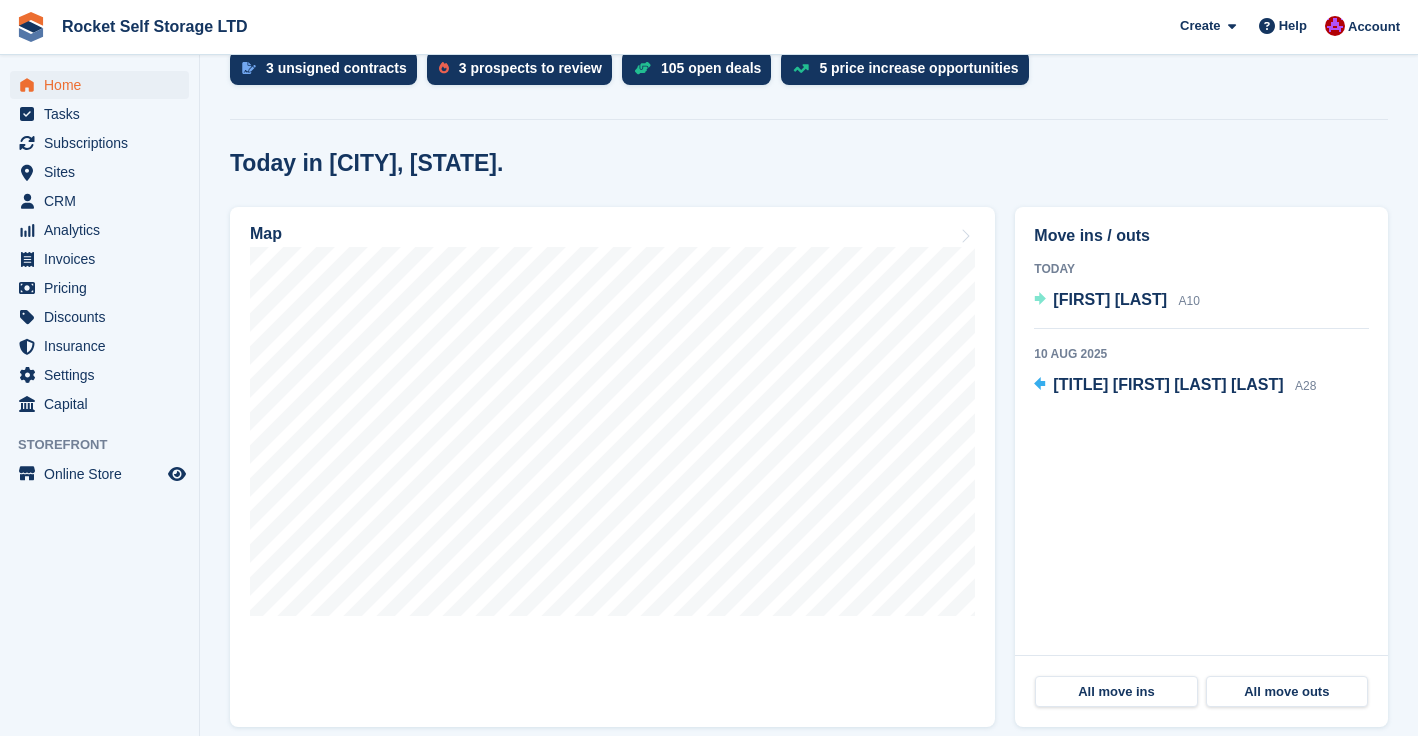 scroll, scrollTop: 446, scrollLeft: 0, axis: vertical 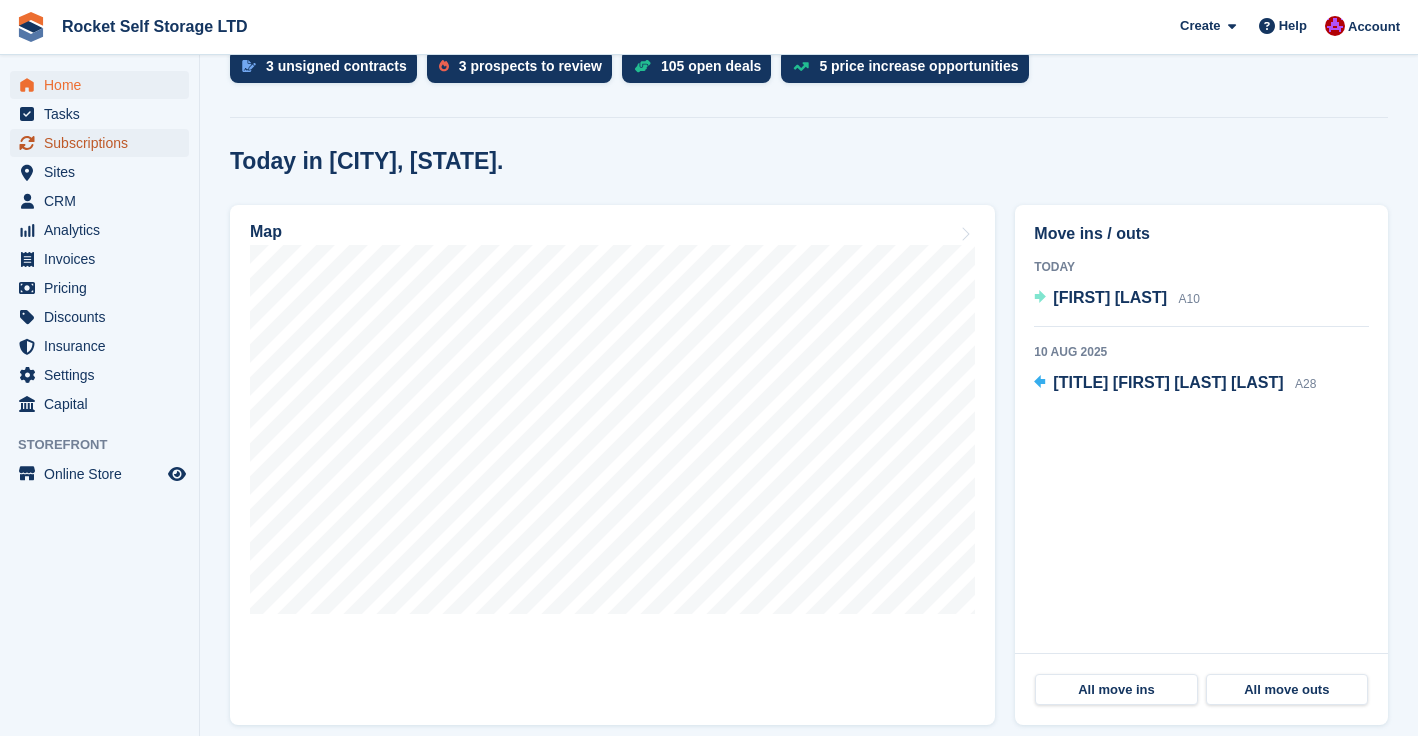 click on "Subscriptions" at bounding box center [104, 143] 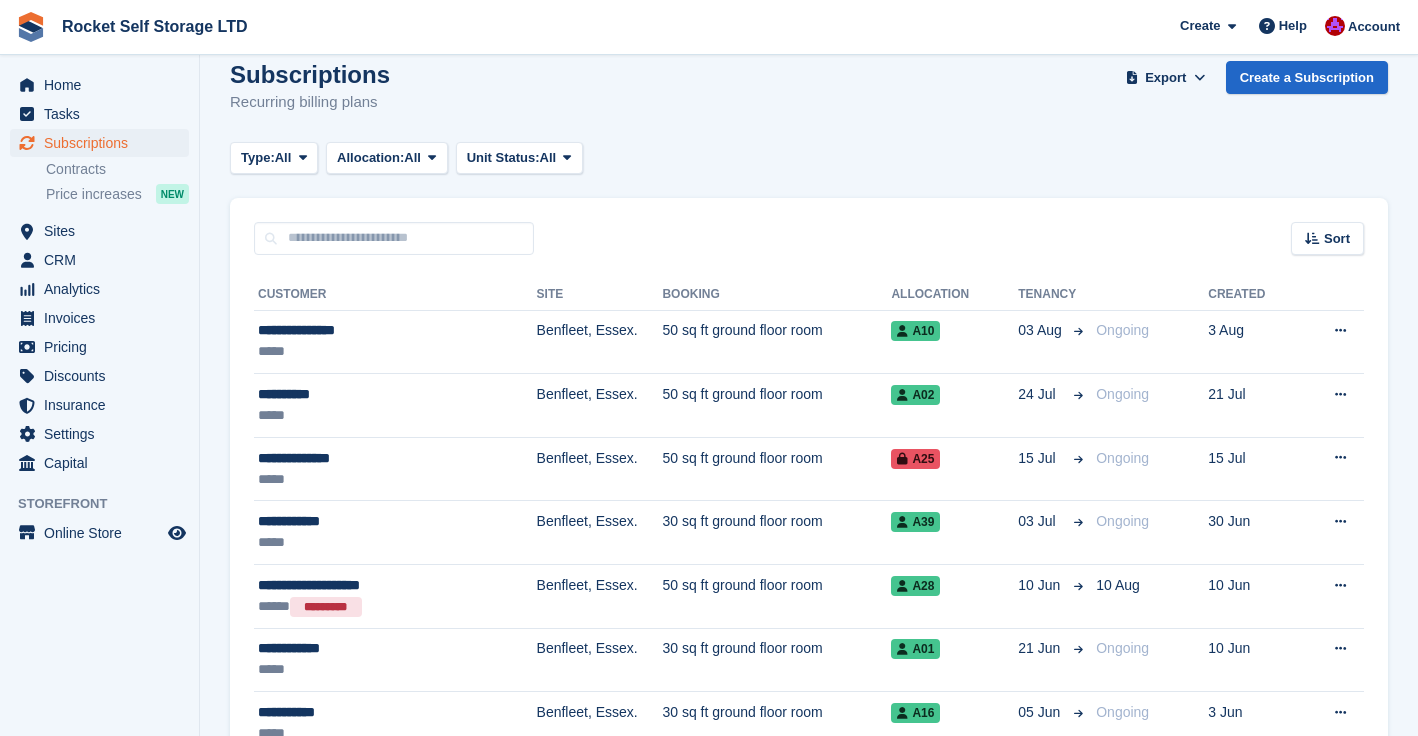 scroll, scrollTop: 37, scrollLeft: 0, axis: vertical 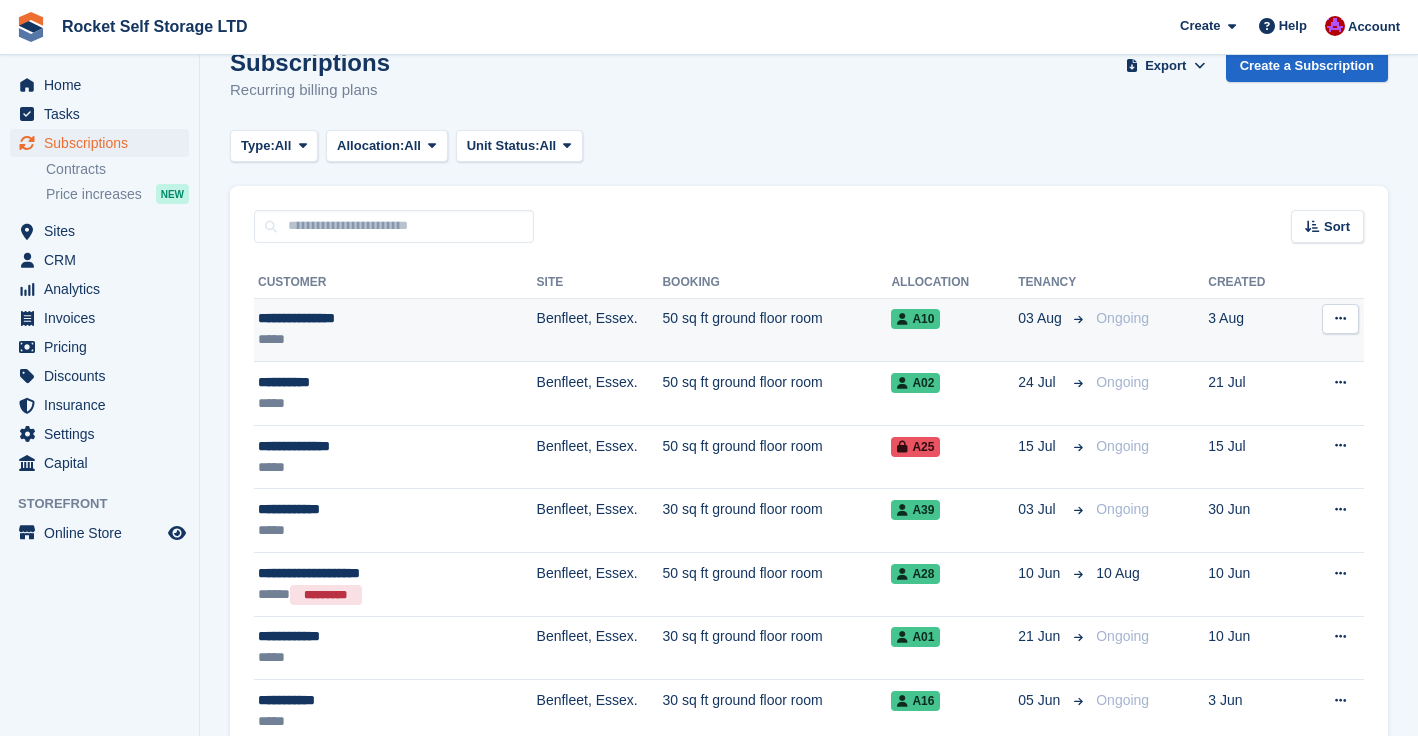 click on "50 sq ft ground floor room" at bounding box center (776, 330) 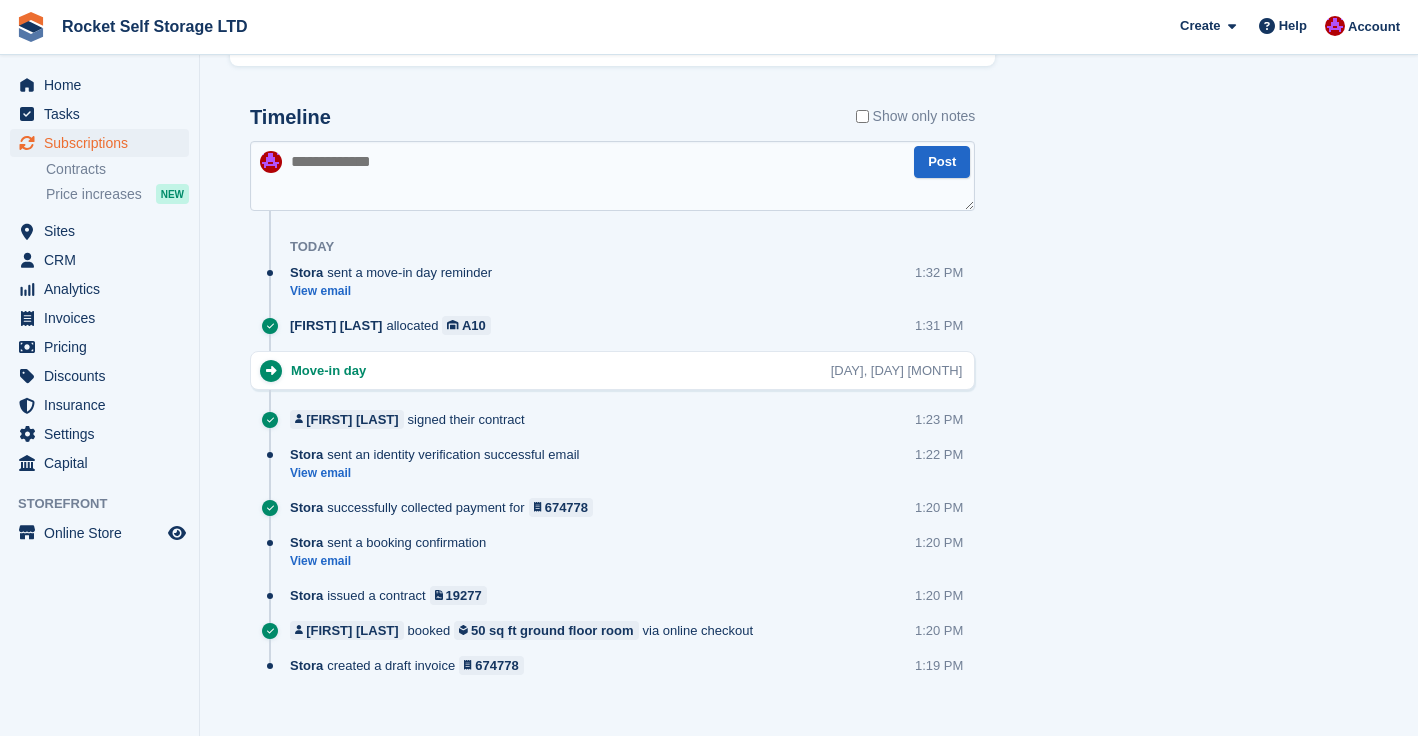 scroll, scrollTop: 1054, scrollLeft: 0, axis: vertical 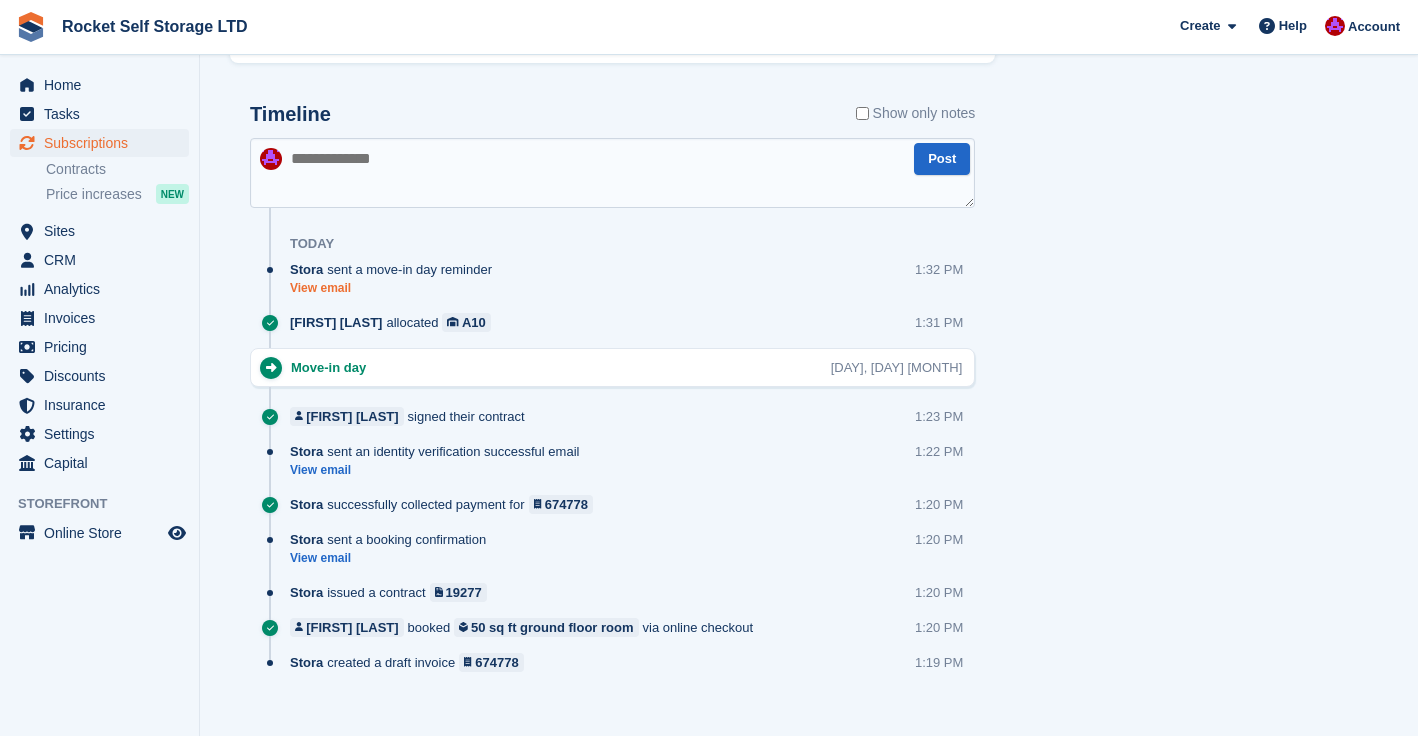 click on "View email" at bounding box center (396, 288) 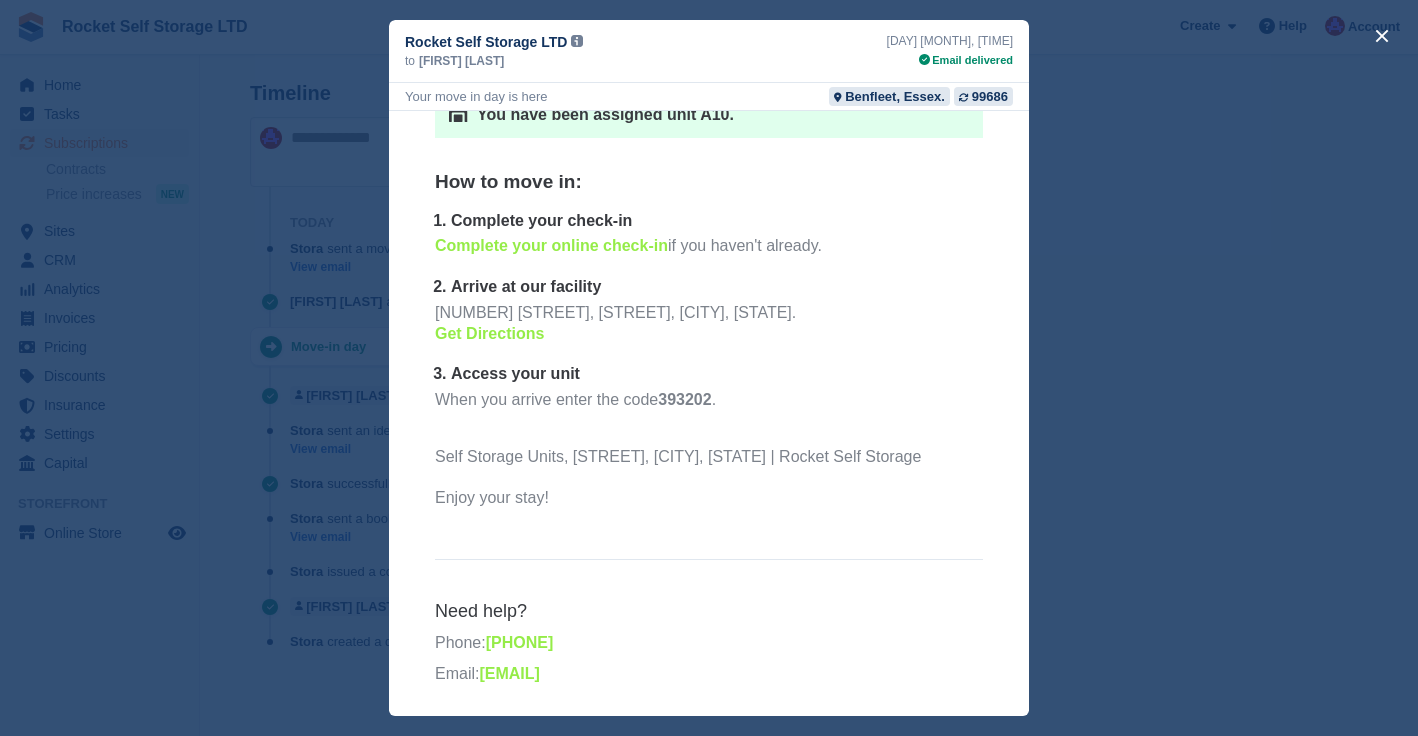 scroll, scrollTop: 0, scrollLeft: 0, axis: both 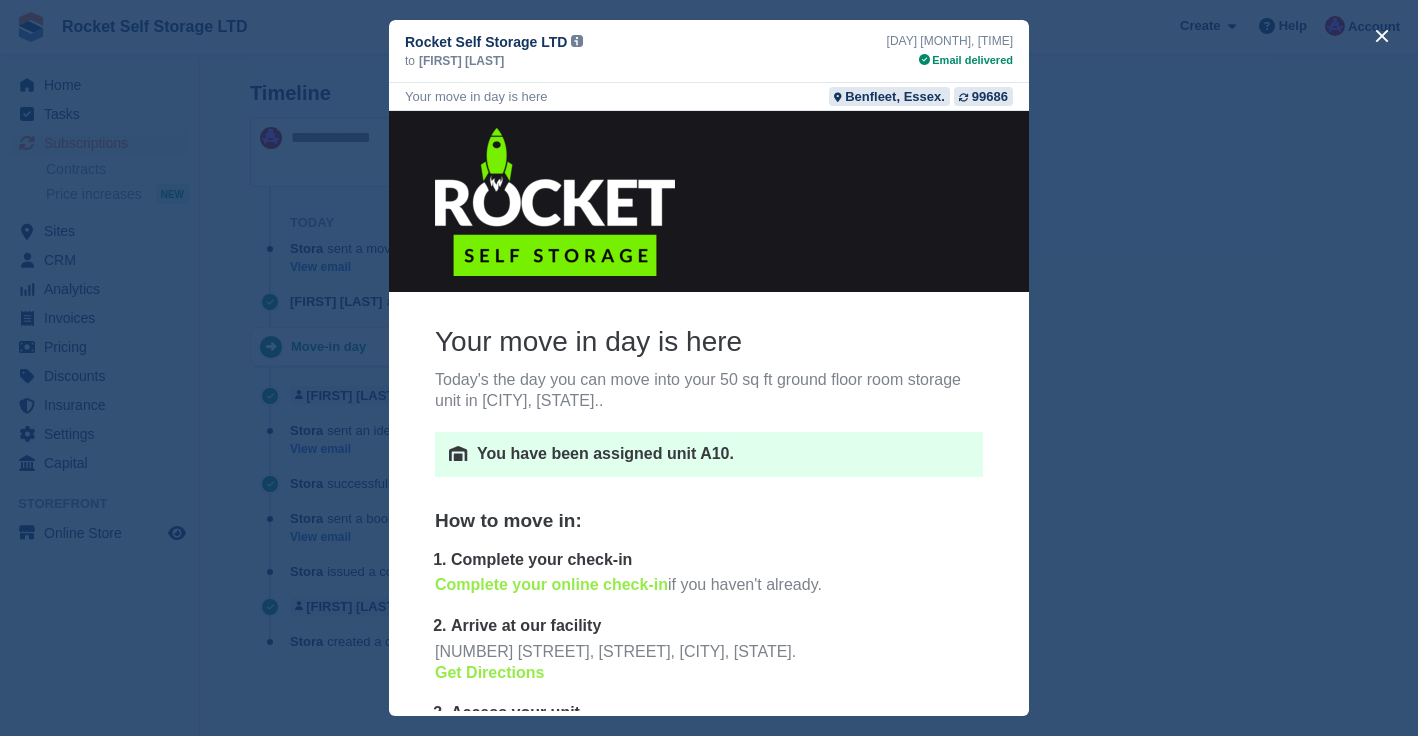 click at bounding box center (709, 368) 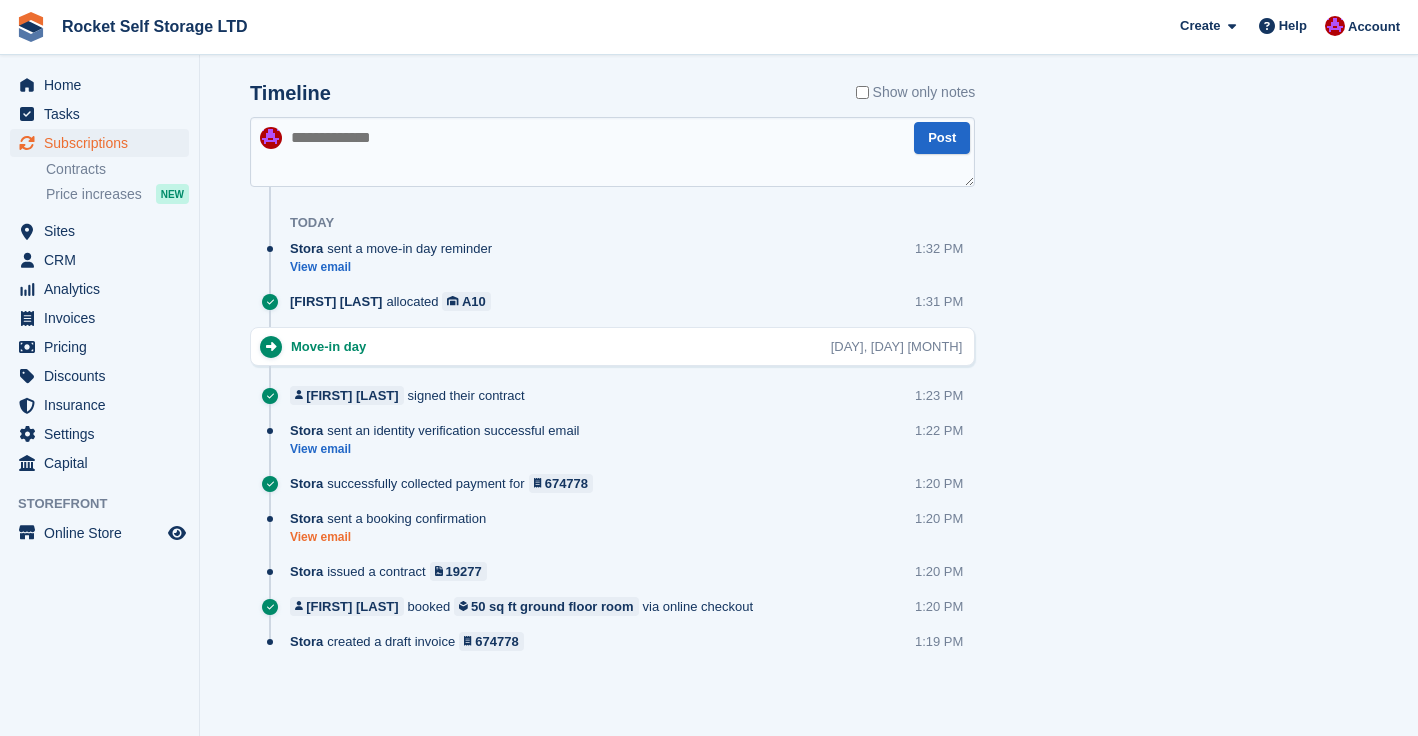 click on "View email" at bounding box center [393, 537] 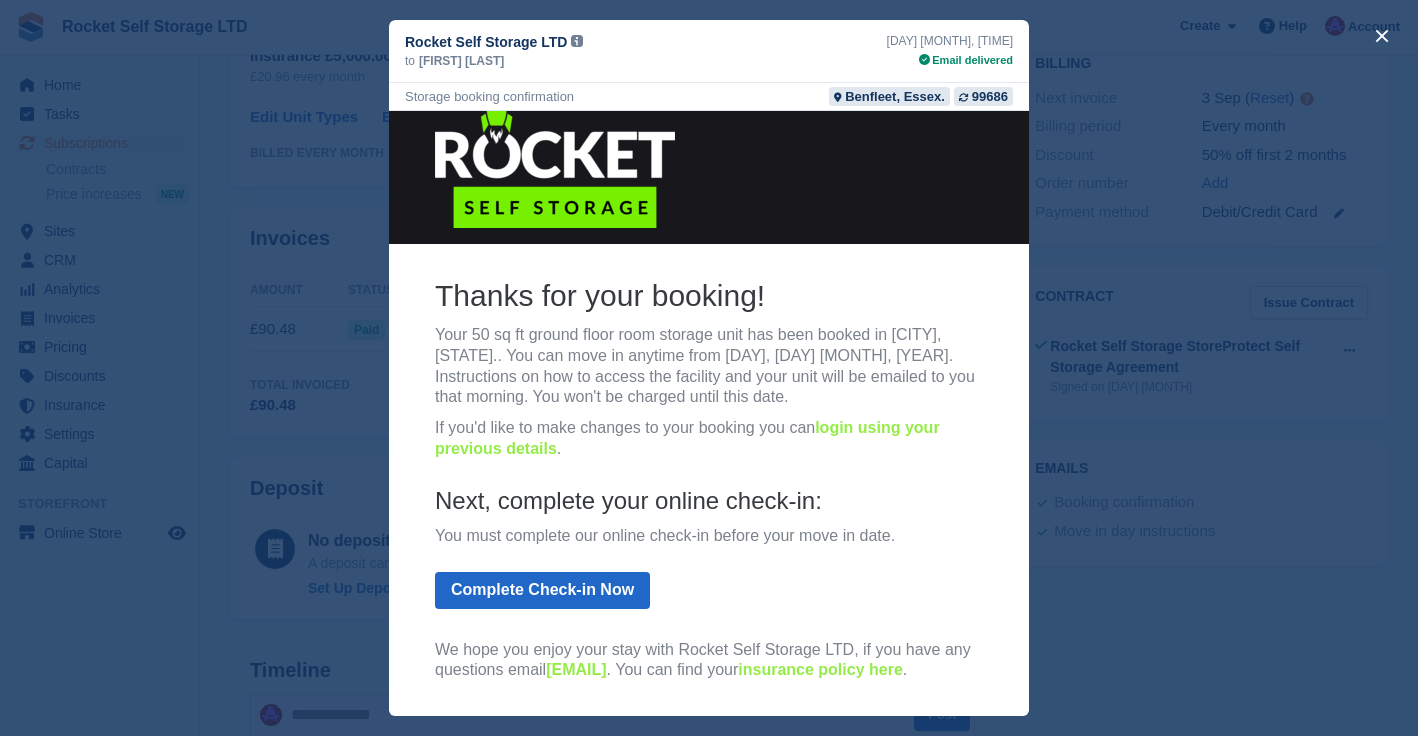 scroll, scrollTop: 0, scrollLeft: 0, axis: both 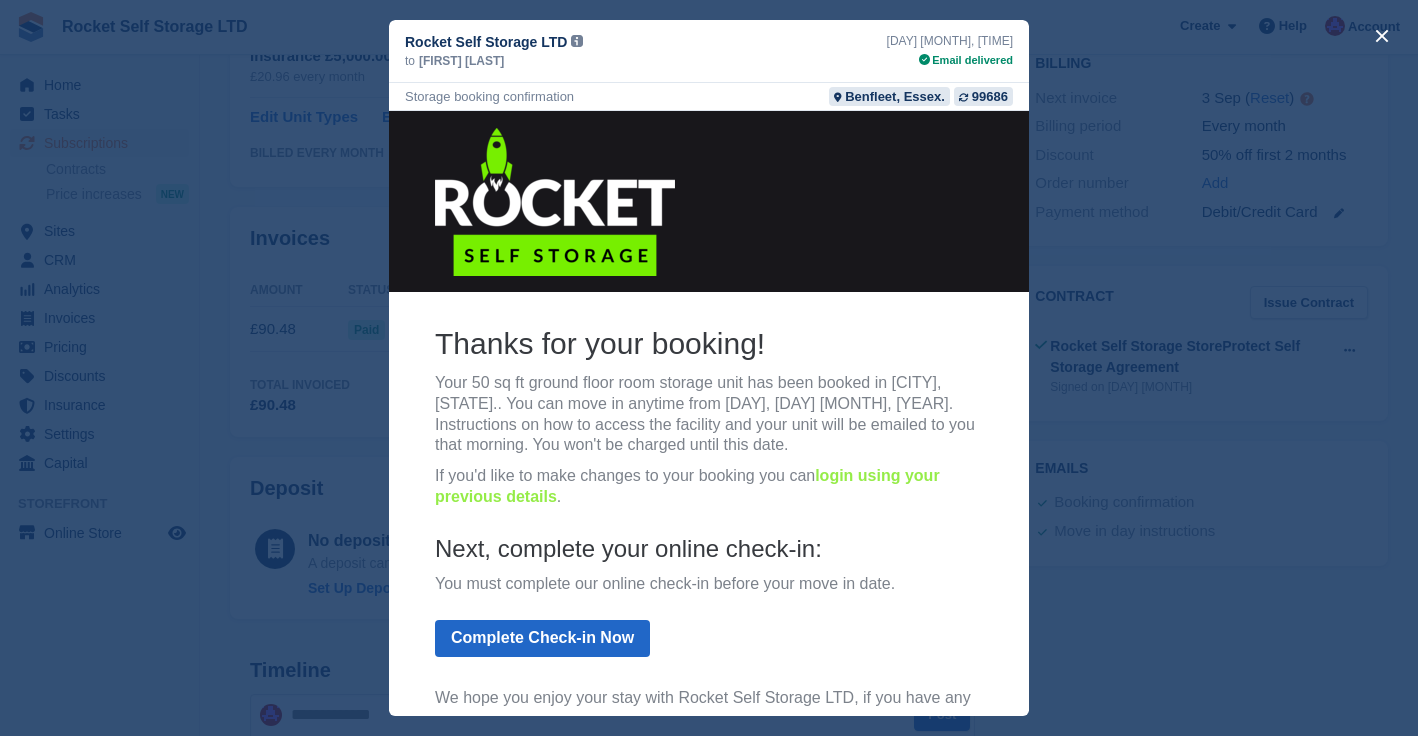 click at bounding box center (709, 368) 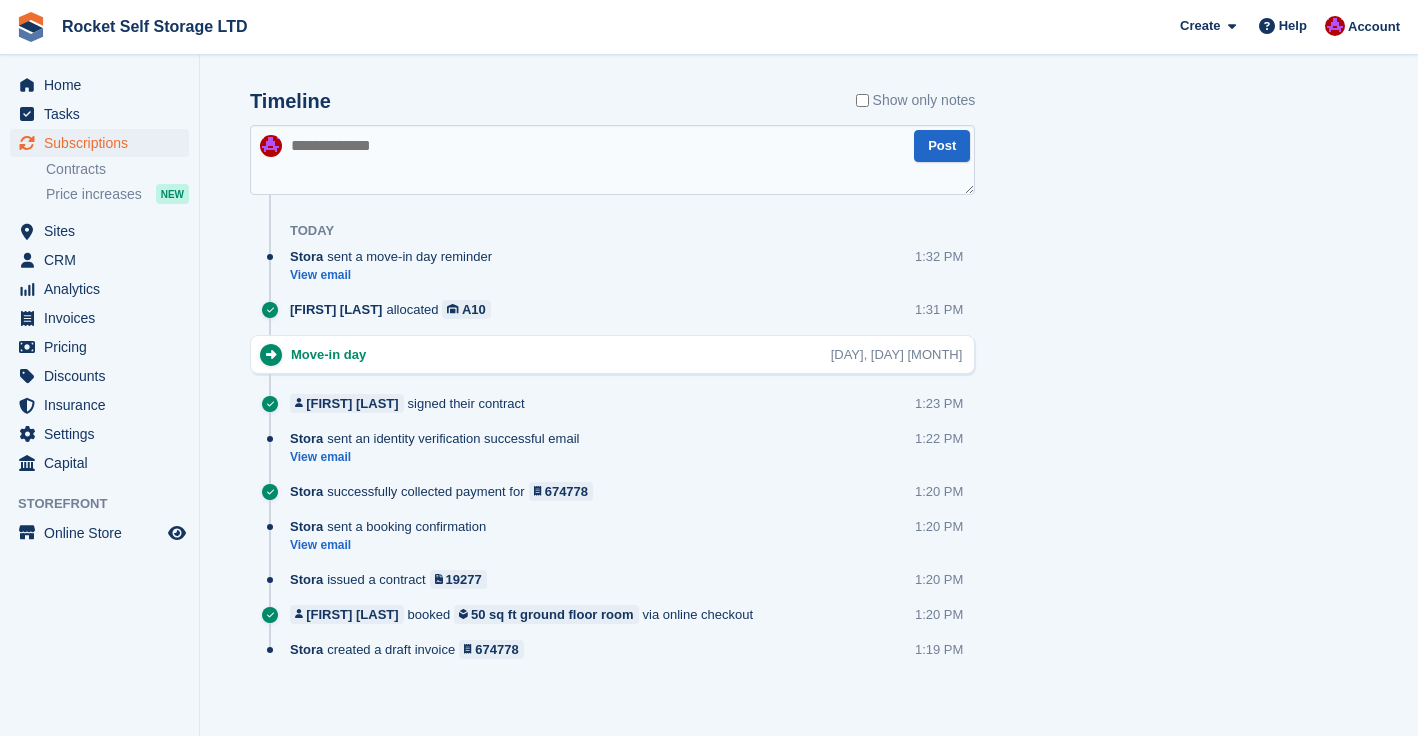 scroll, scrollTop: 1075, scrollLeft: 0, axis: vertical 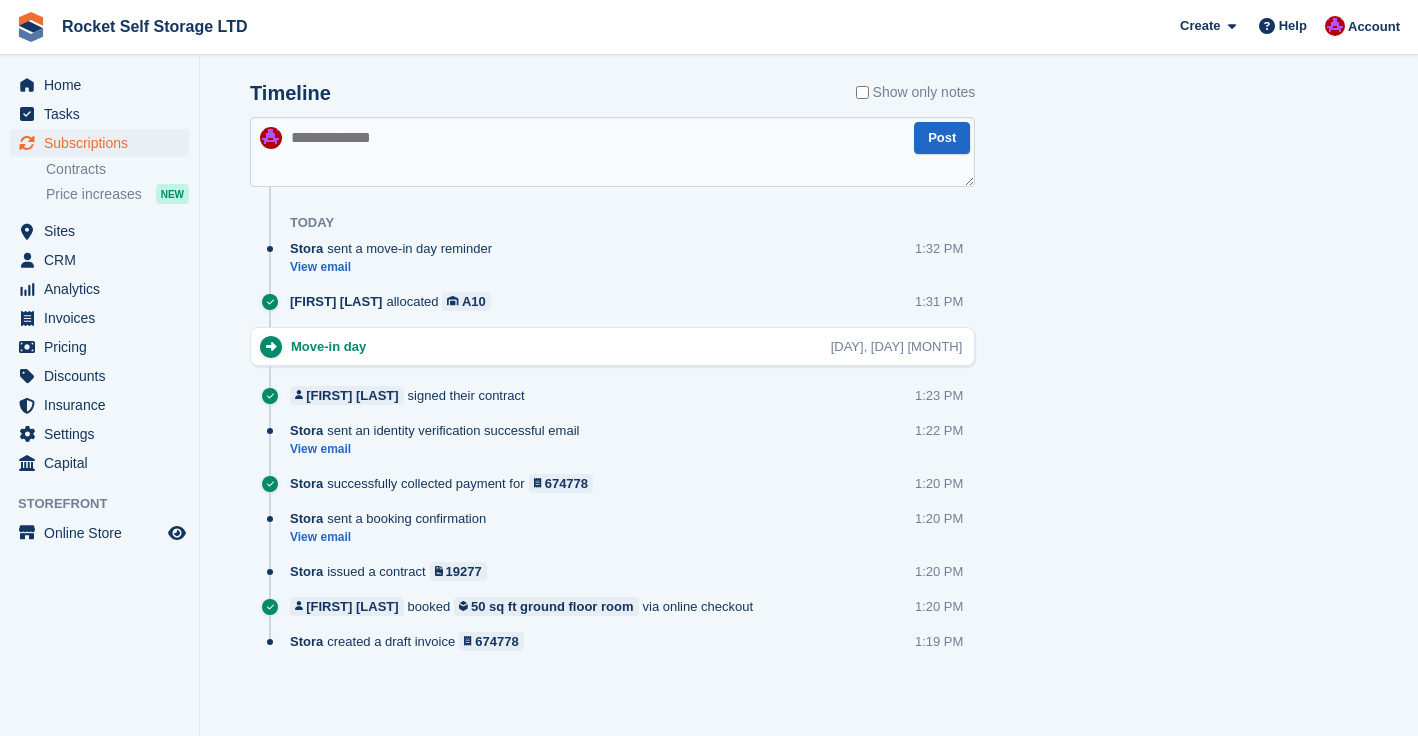 click at bounding box center (271, 347) 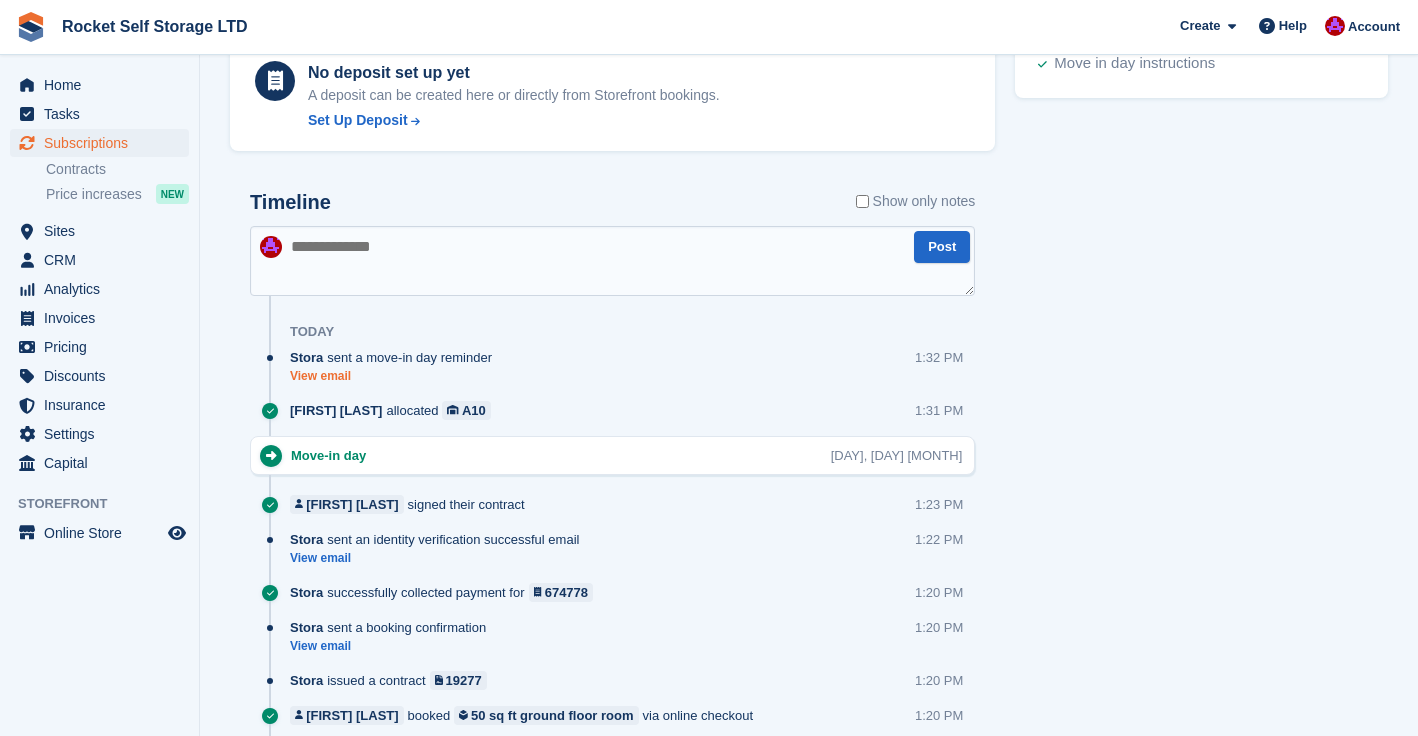 scroll, scrollTop: 965, scrollLeft: 0, axis: vertical 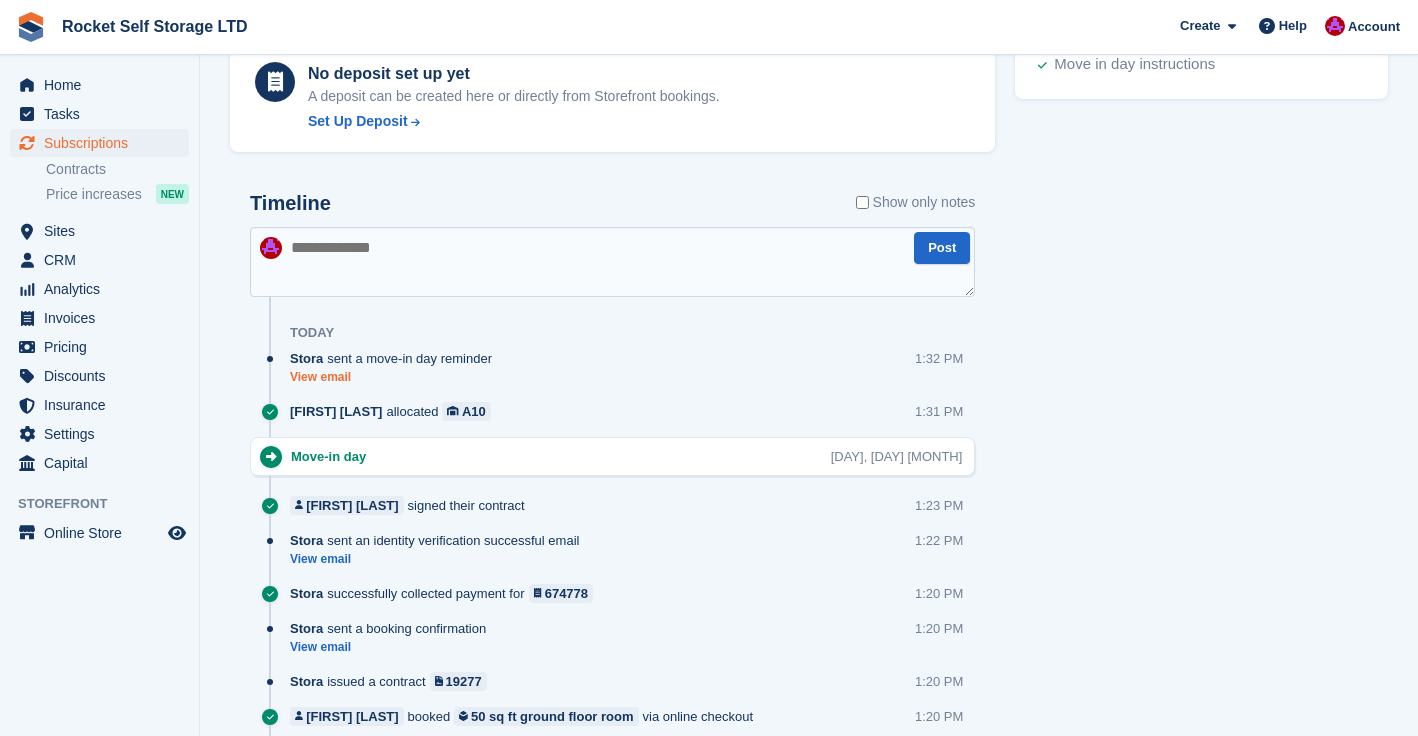click on "View email" at bounding box center [396, 377] 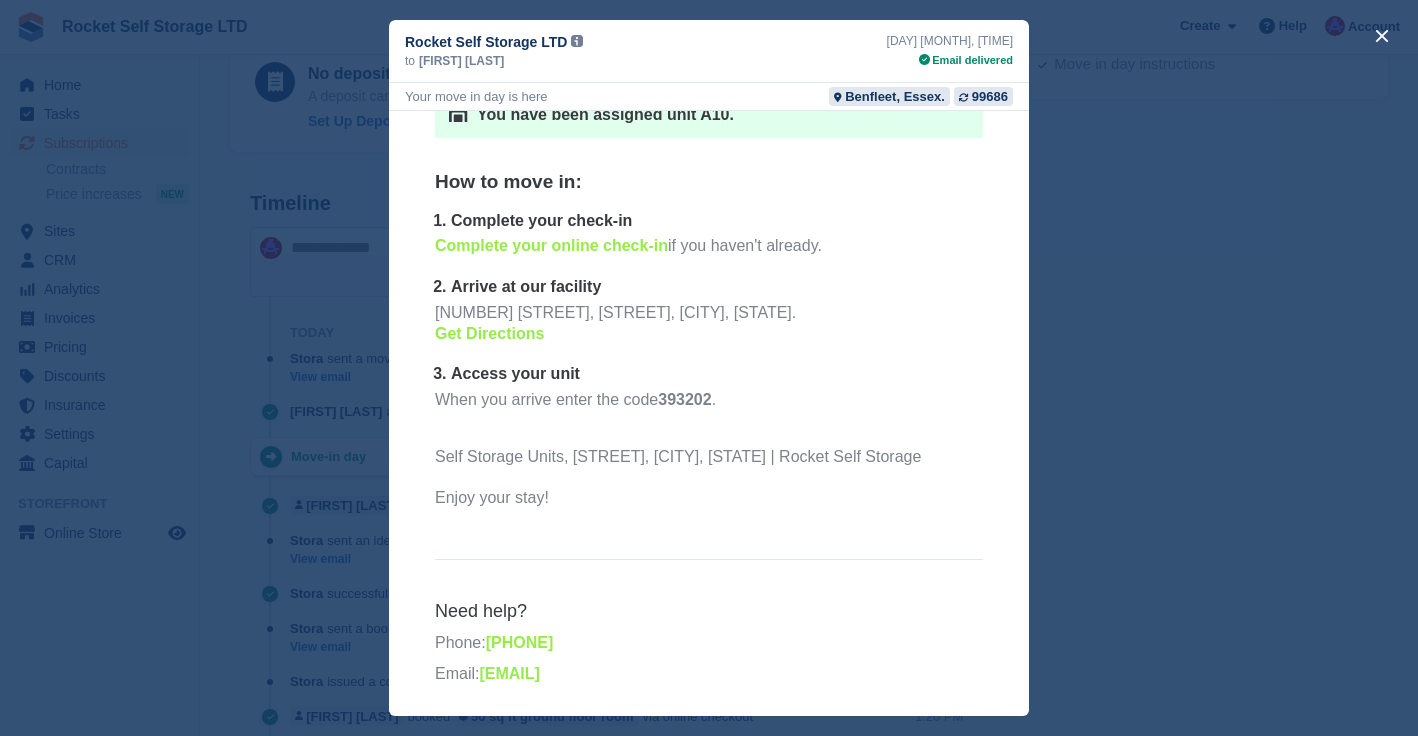 scroll, scrollTop: 359, scrollLeft: 0, axis: vertical 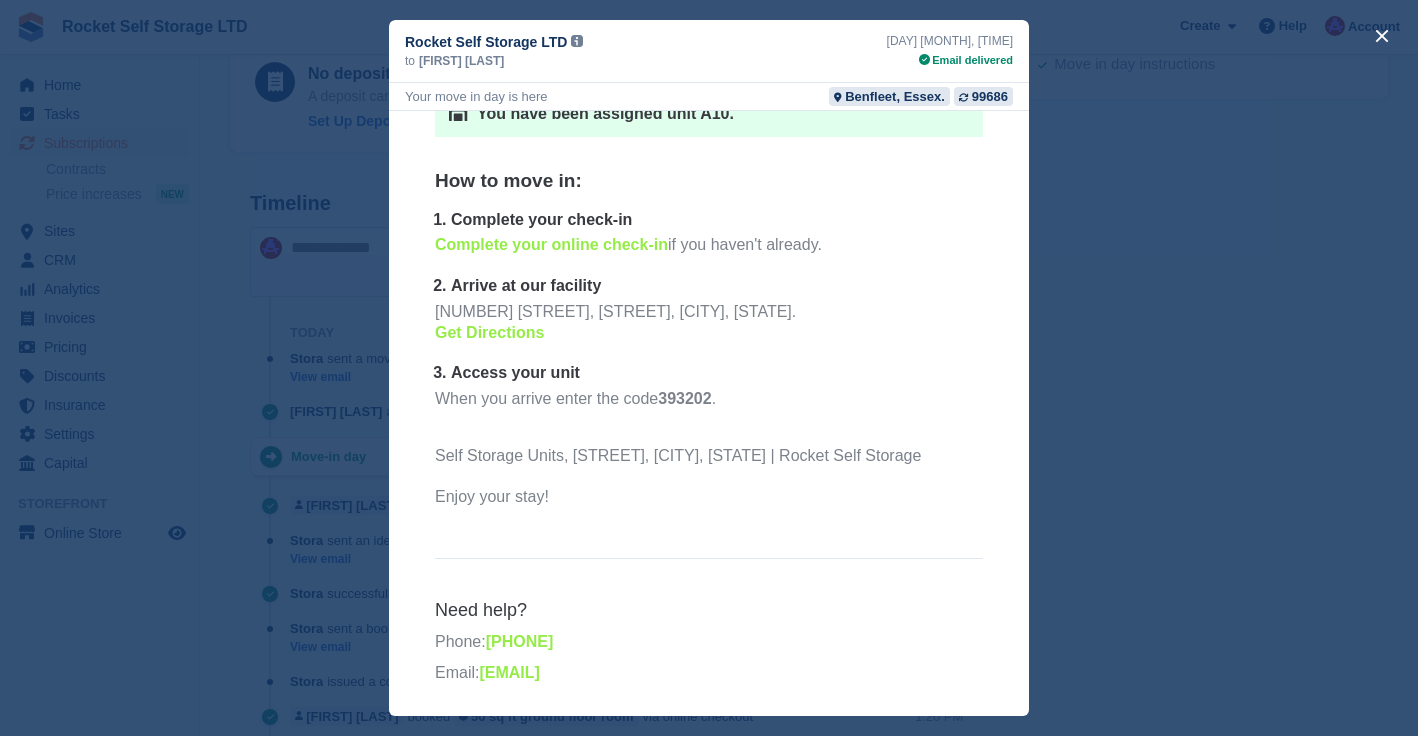 click at bounding box center (709, 368) 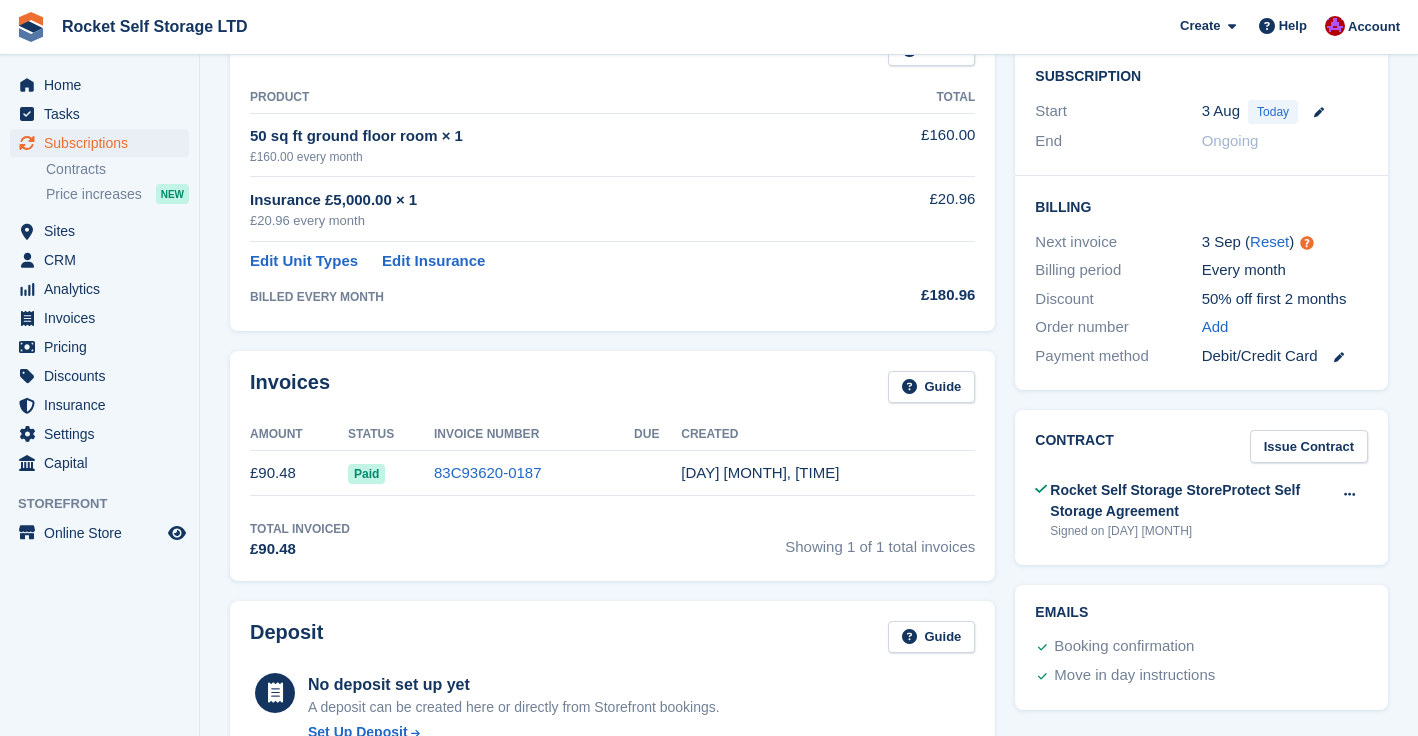 scroll, scrollTop: 0, scrollLeft: 0, axis: both 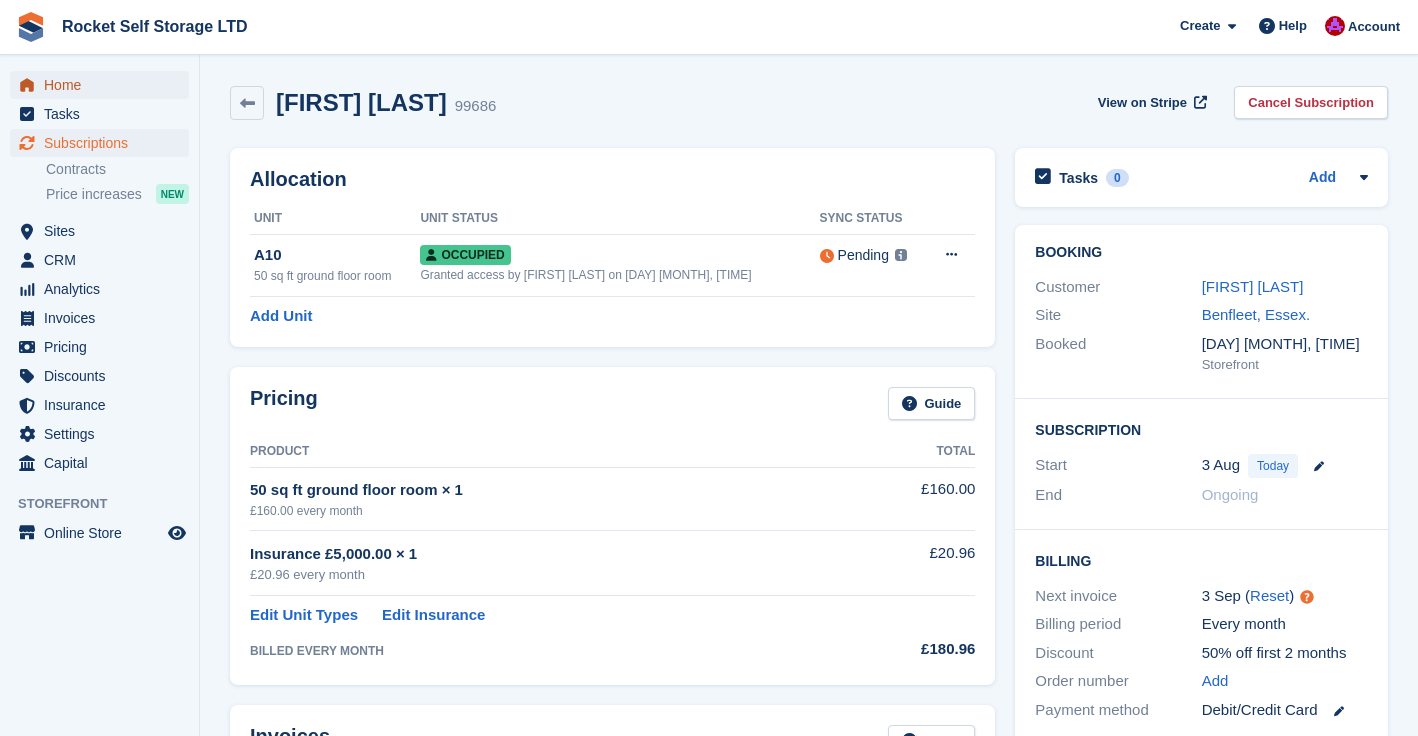 click on "Home" at bounding box center [104, 85] 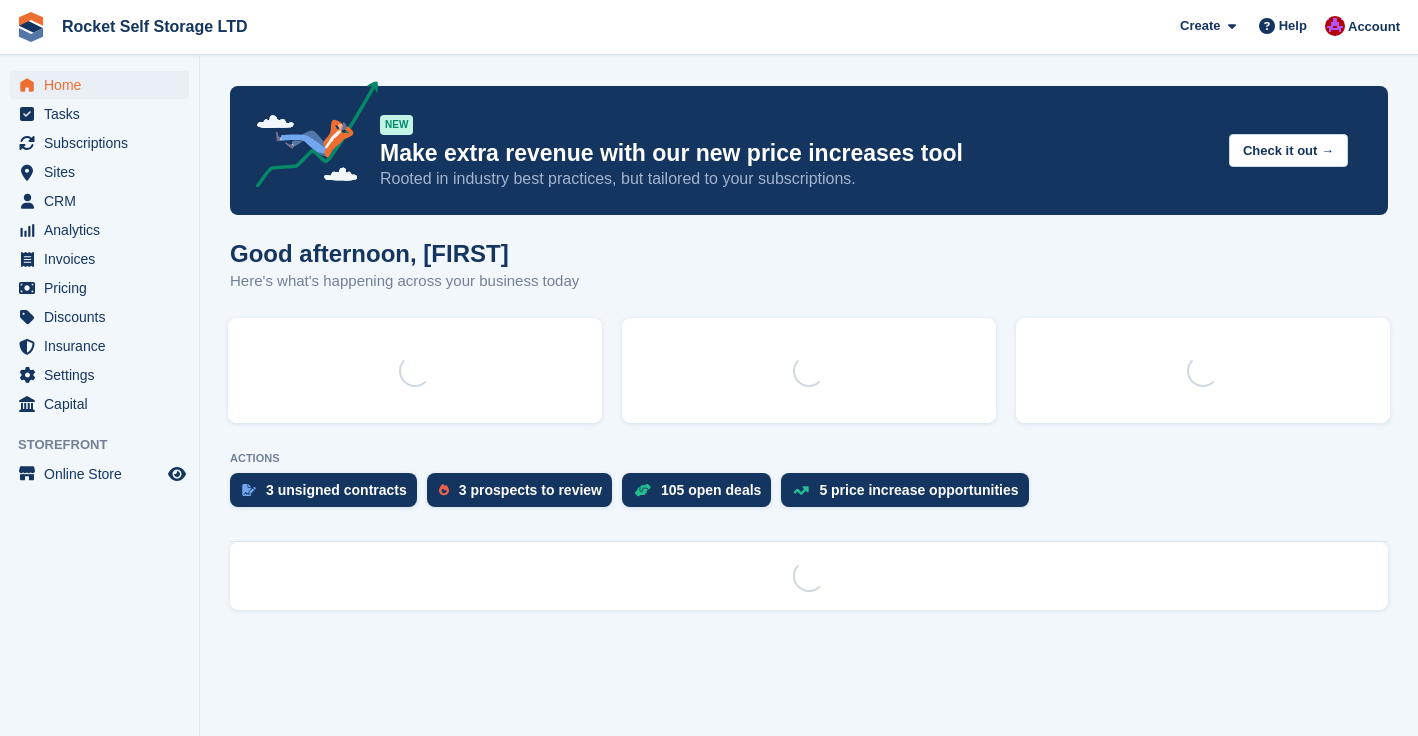 scroll, scrollTop: 0, scrollLeft: 0, axis: both 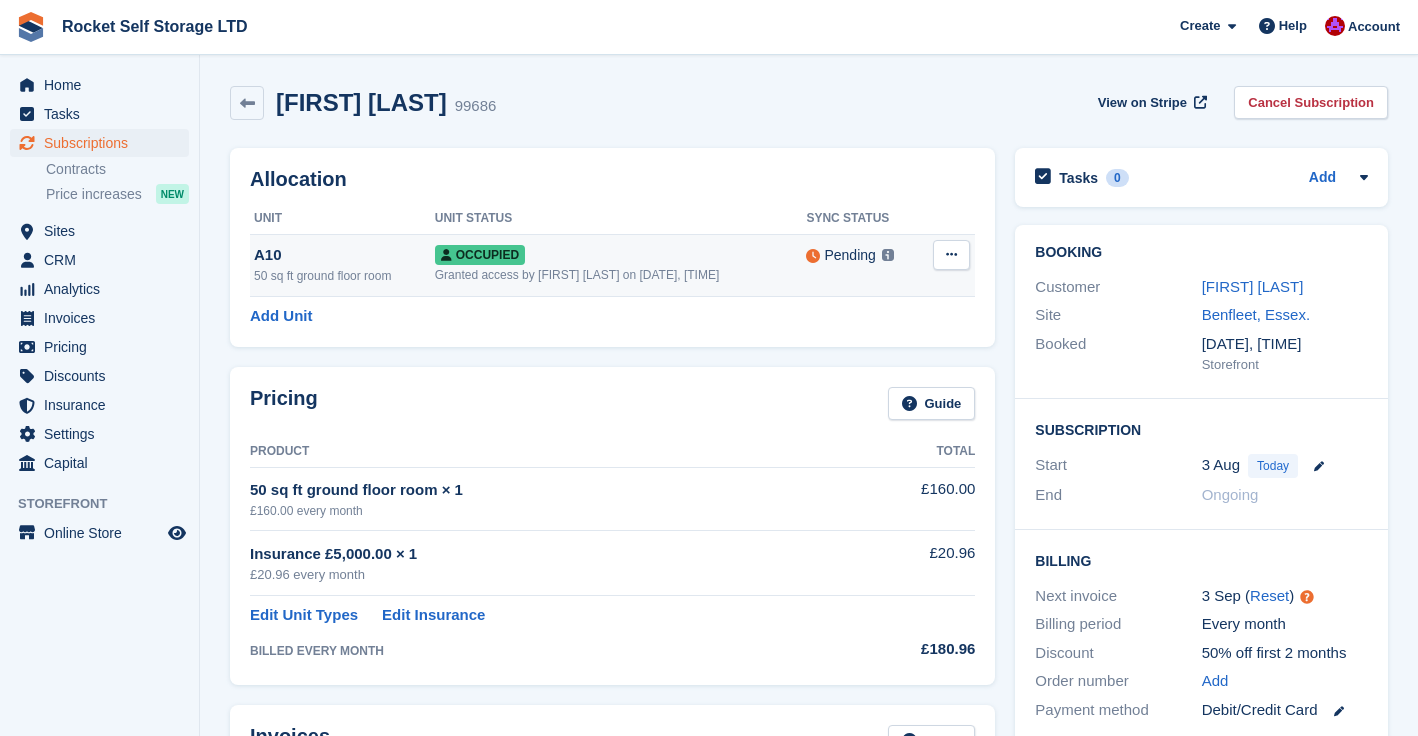 click at bounding box center [888, 255] 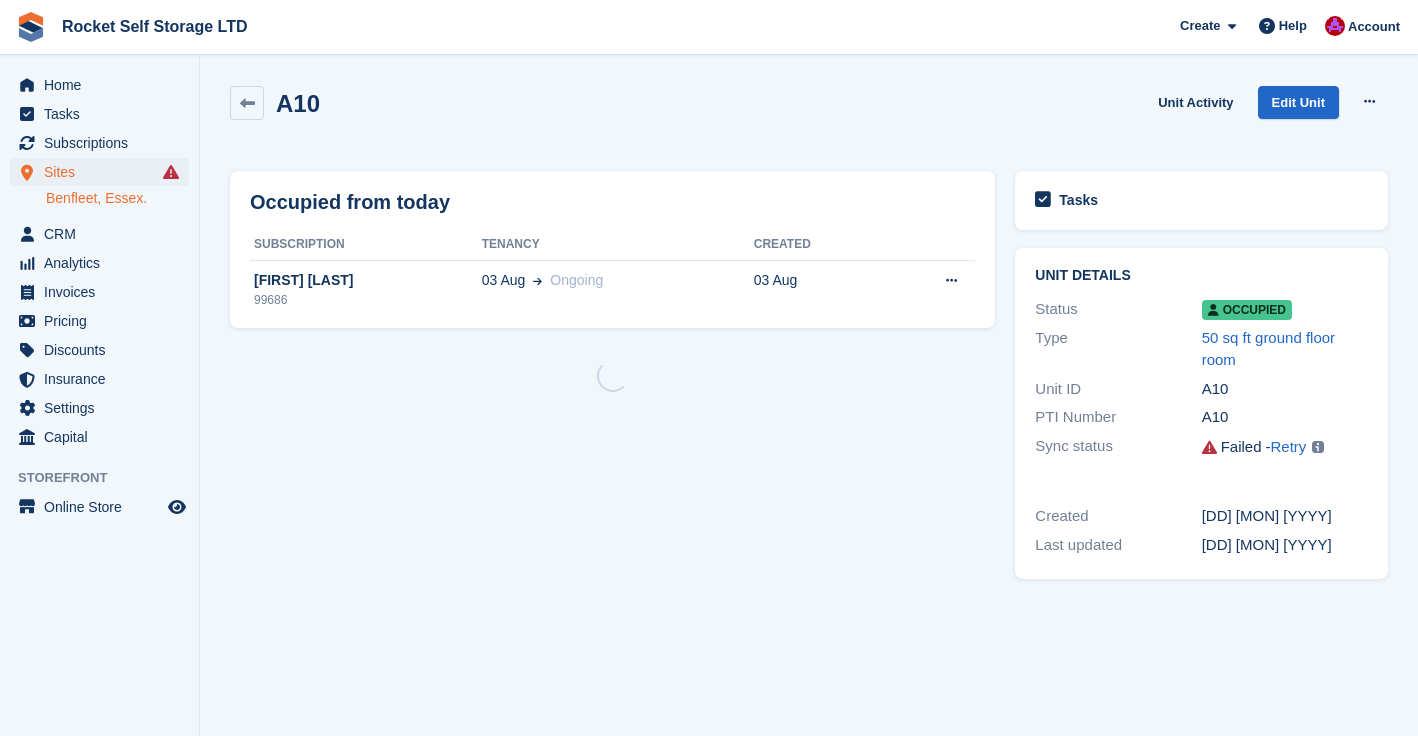 scroll, scrollTop: 0, scrollLeft: 0, axis: both 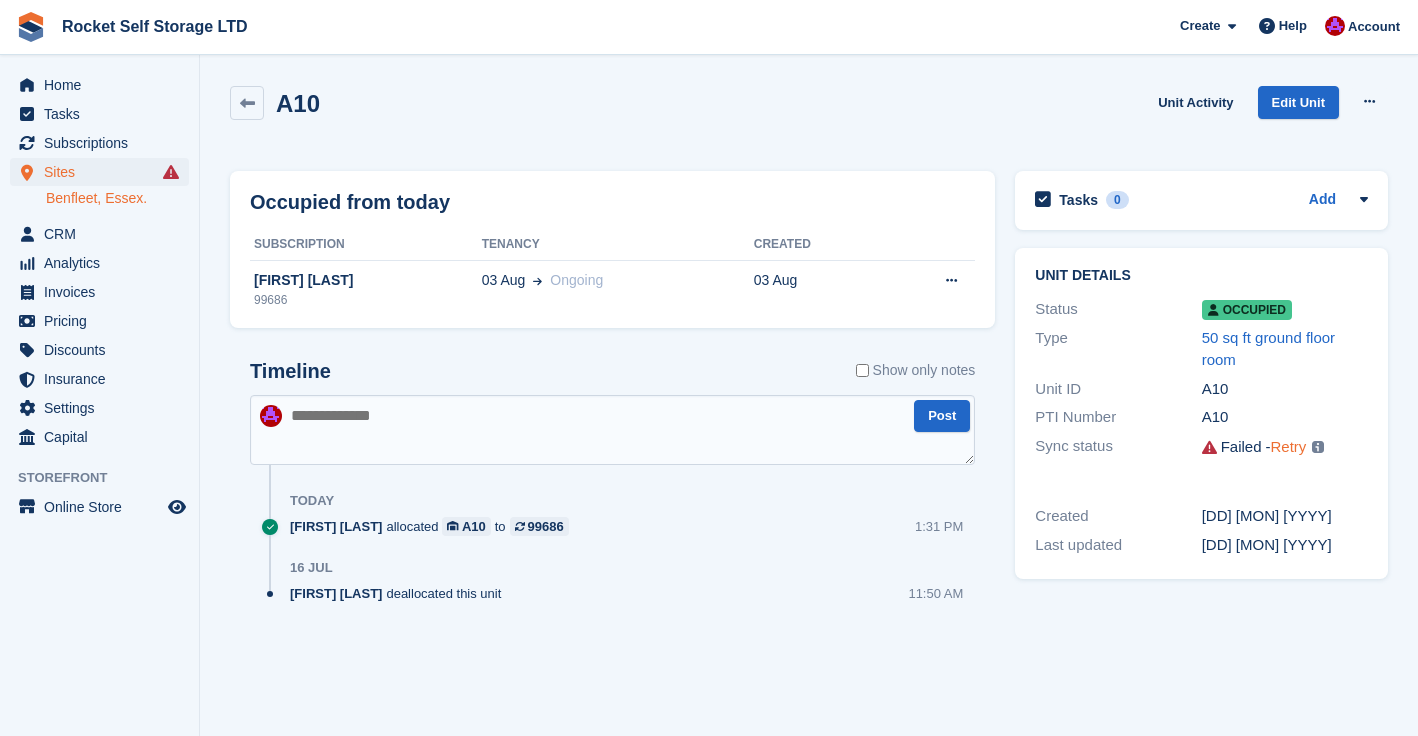 click on "Retry" at bounding box center (1289, 446) 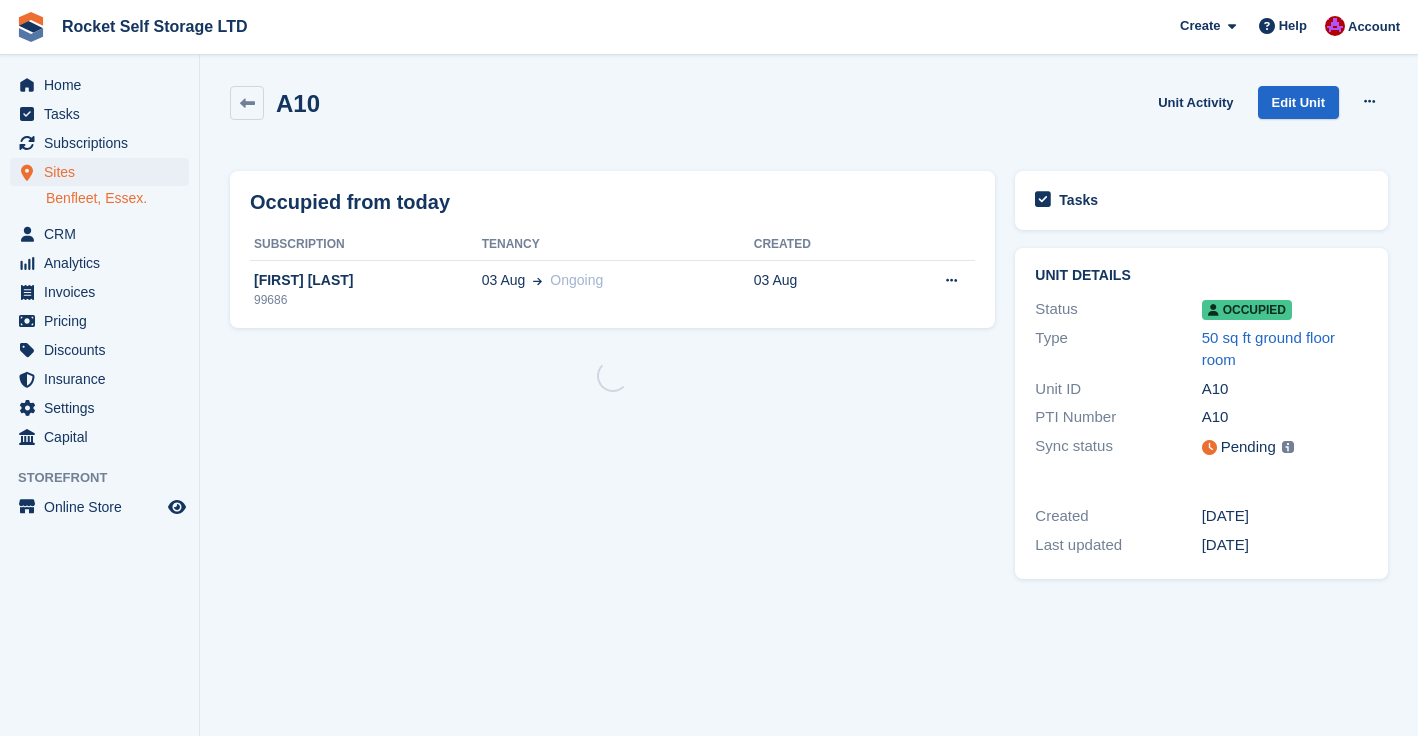 scroll, scrollTop: 0, scrollLeft: 0, axis: both 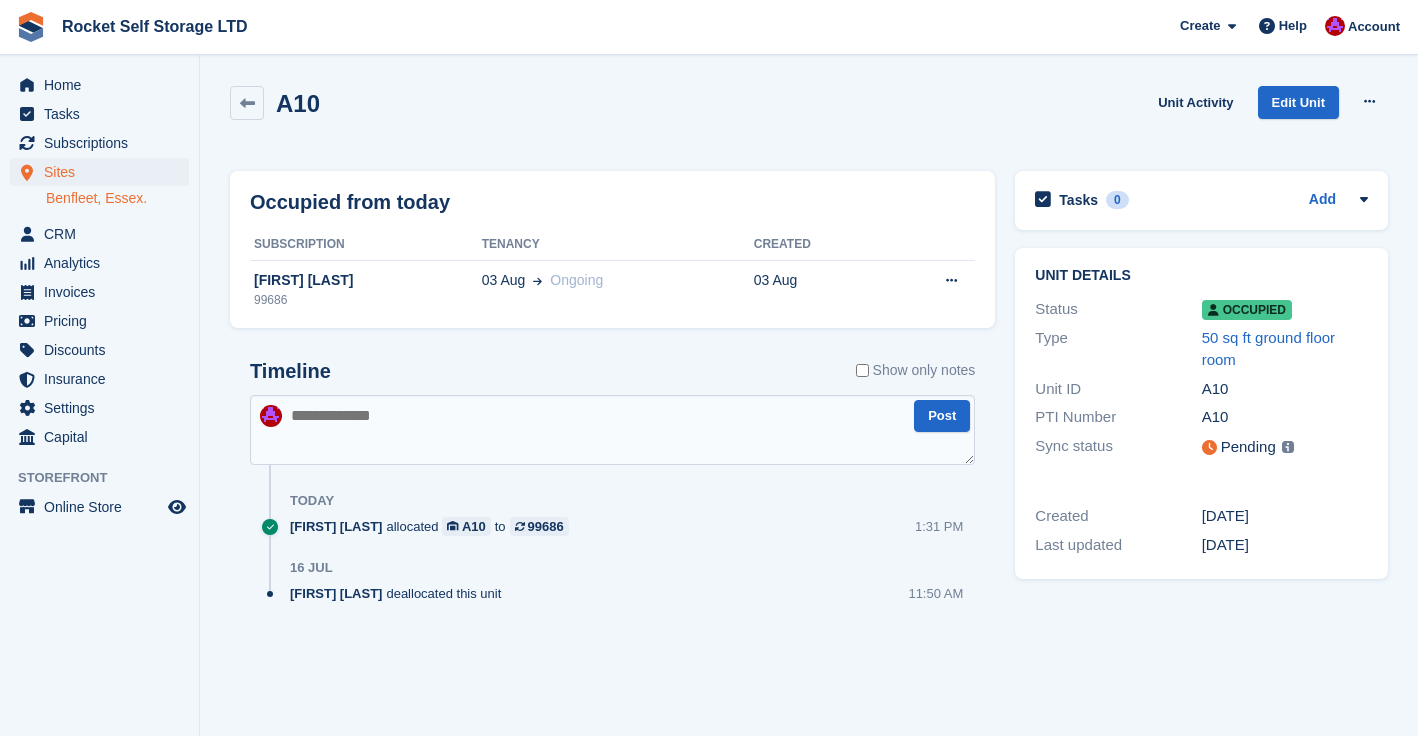 click at bounding box center (1209, 447) 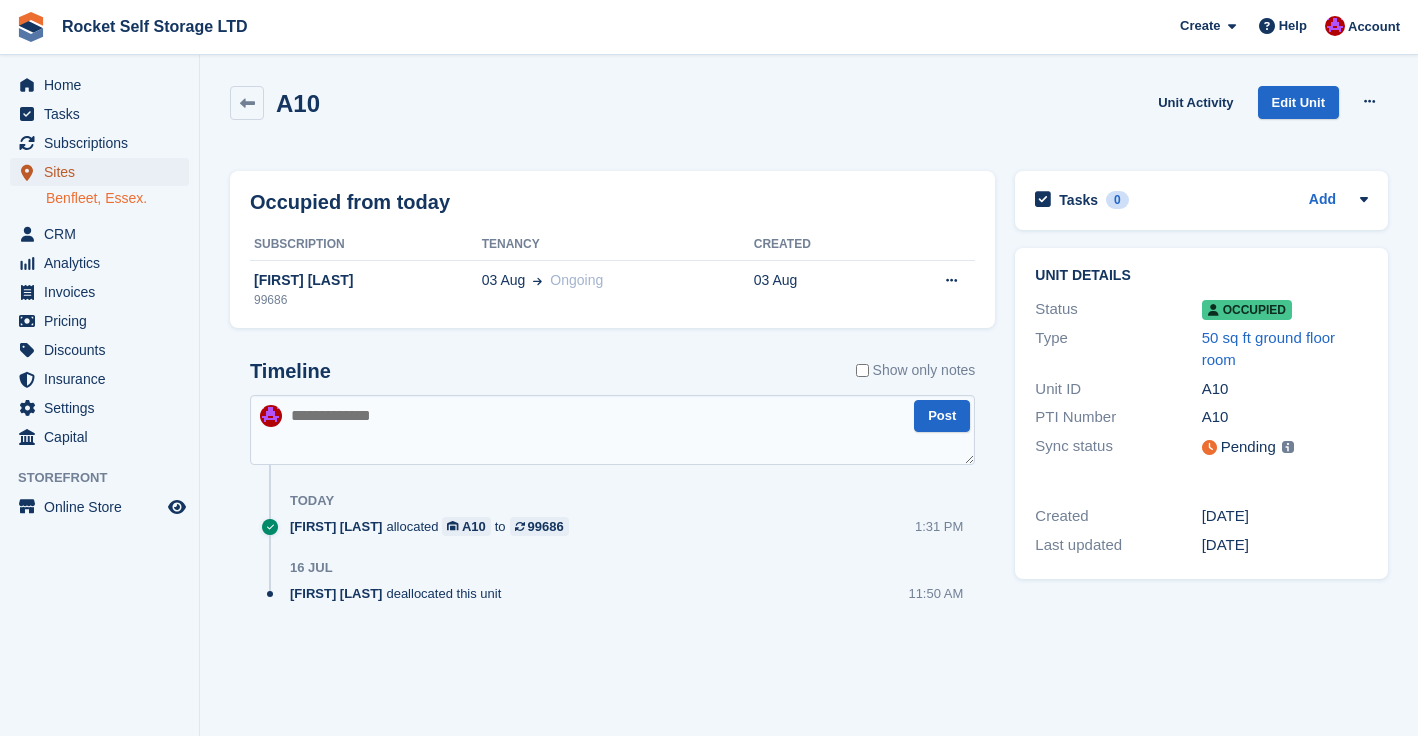 click on "Sites" at bounding box center [104, 172] 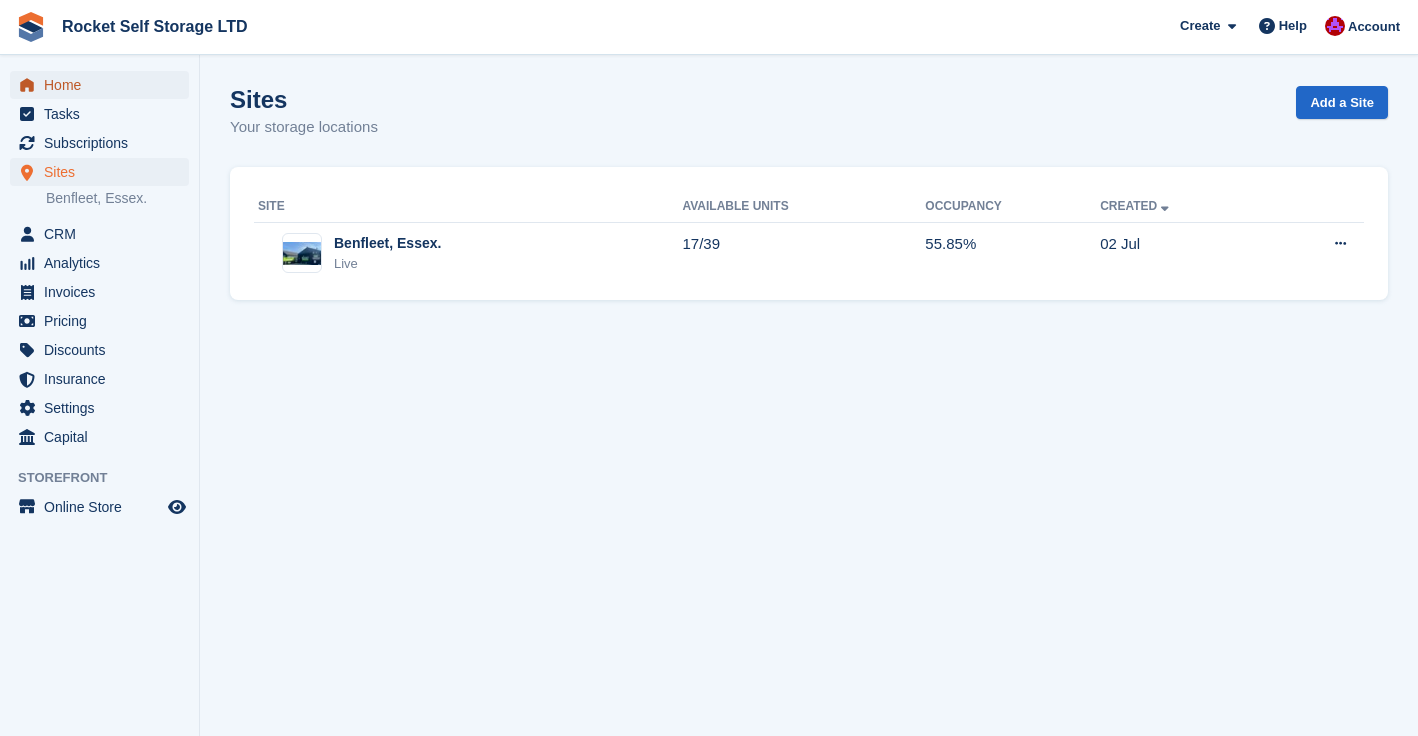 click on "Home" at bounding box center [104, 85] 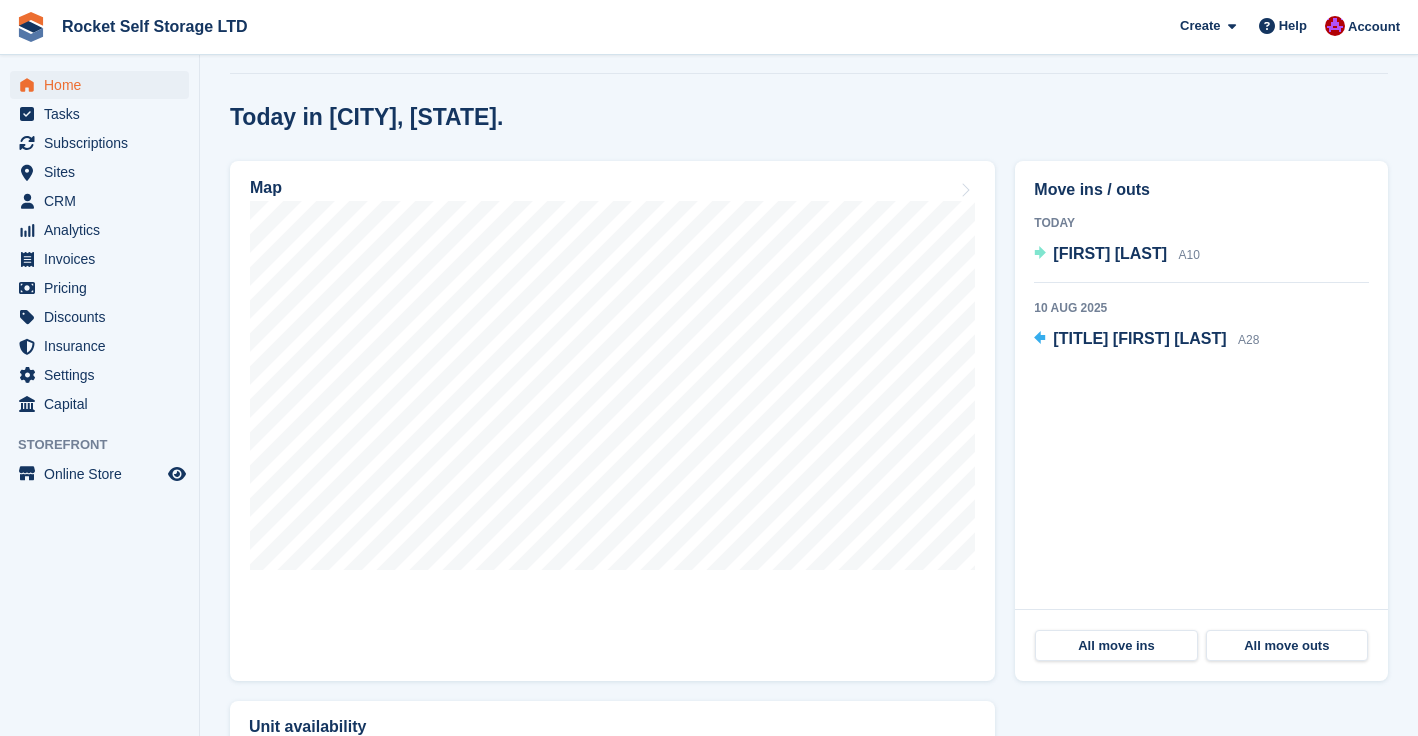 scroll, scrollTop: 493, scrollLeft: 0, axis: vertical 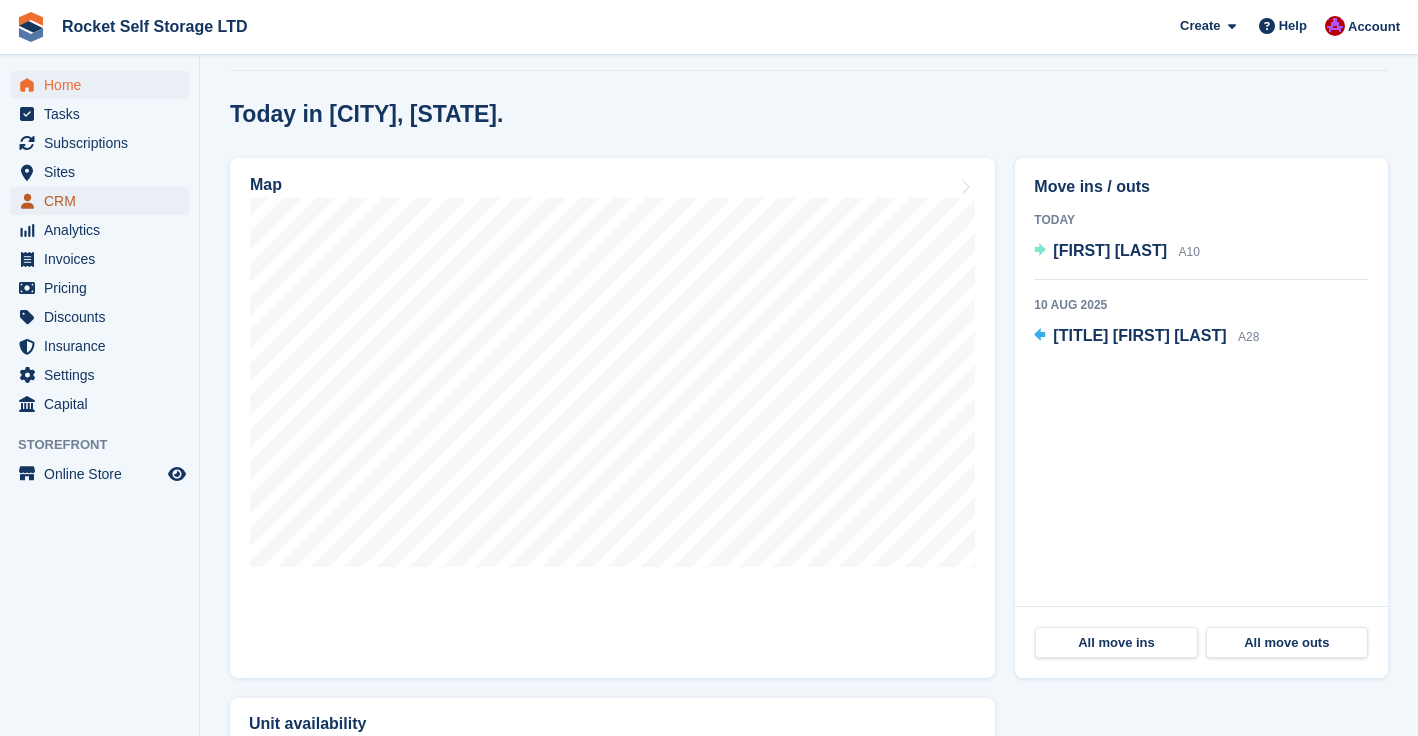 click on "CRM" at bounding box center (104, 201) 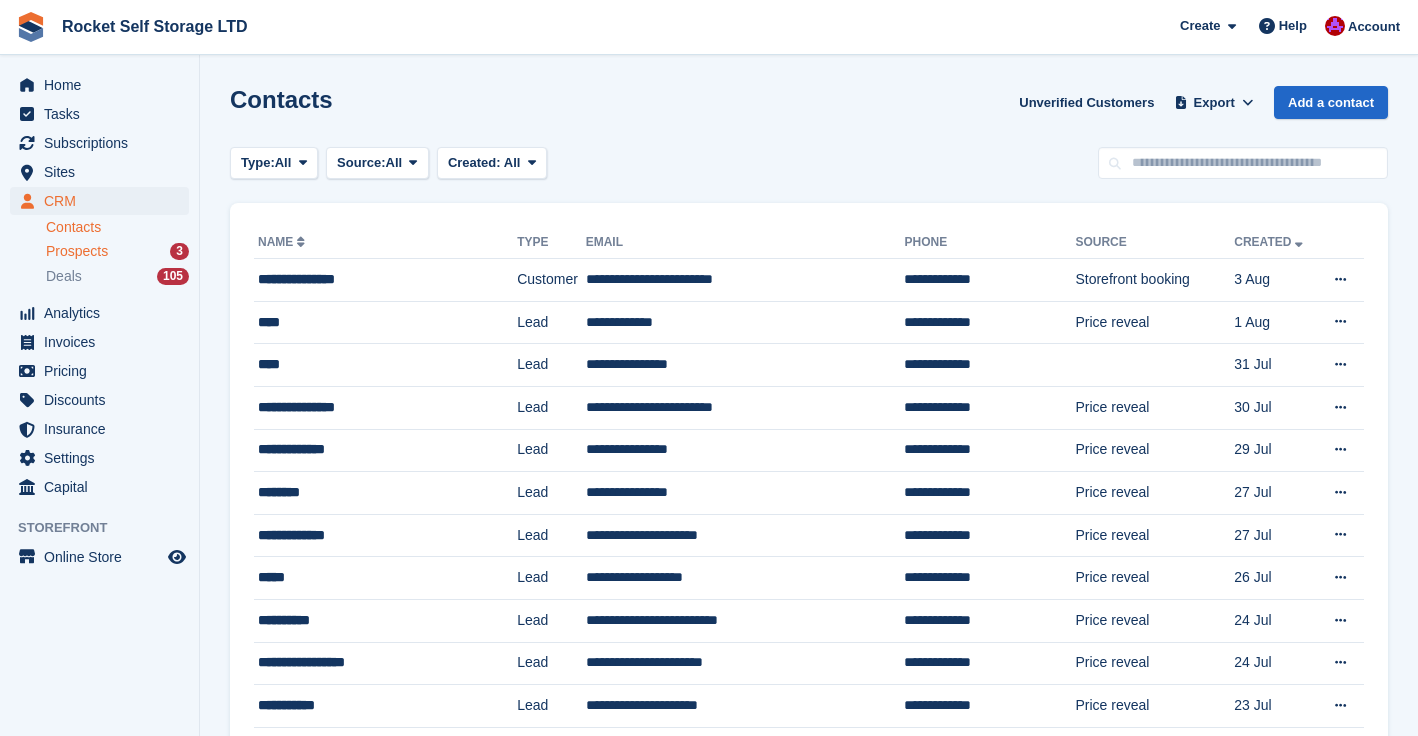 scroll, scrollTop: 0, scrollLeft: 0, axis: both 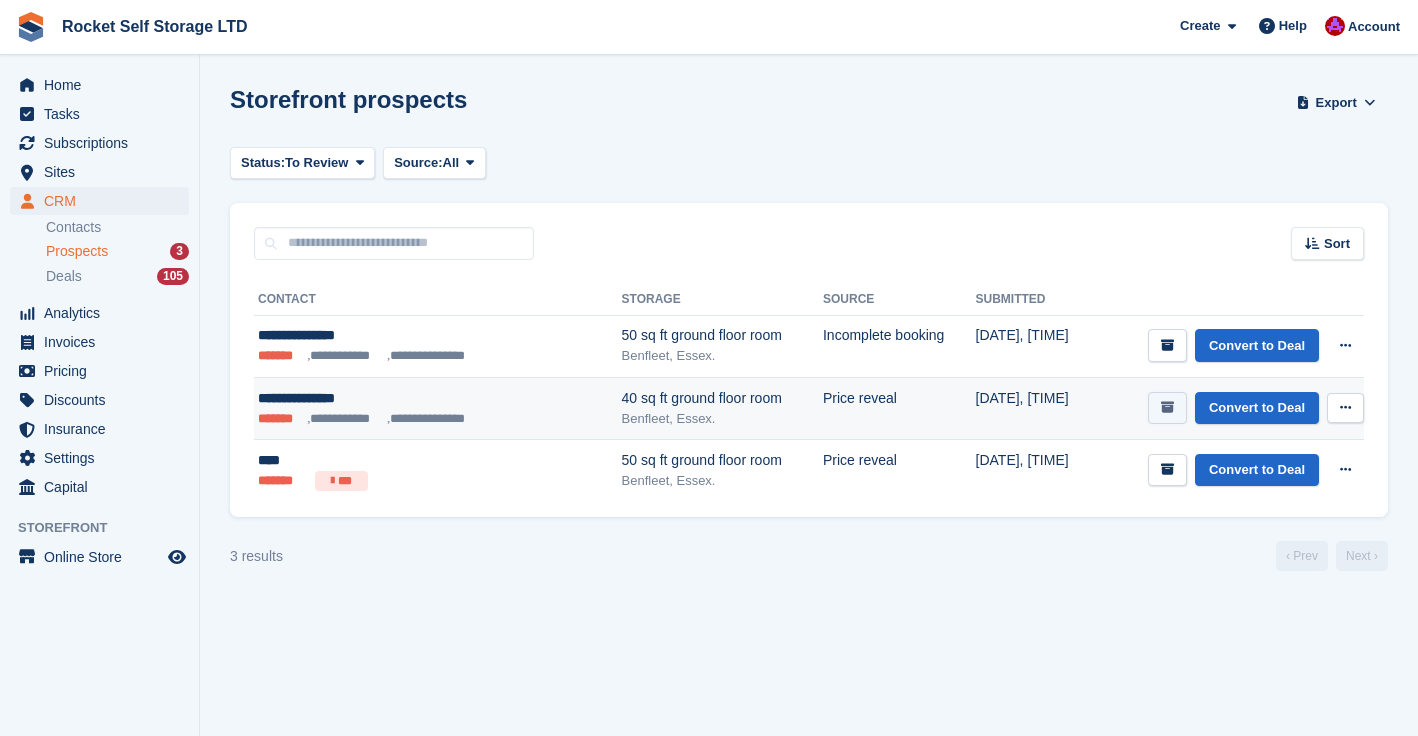 click at bounding box center [1167, 407] 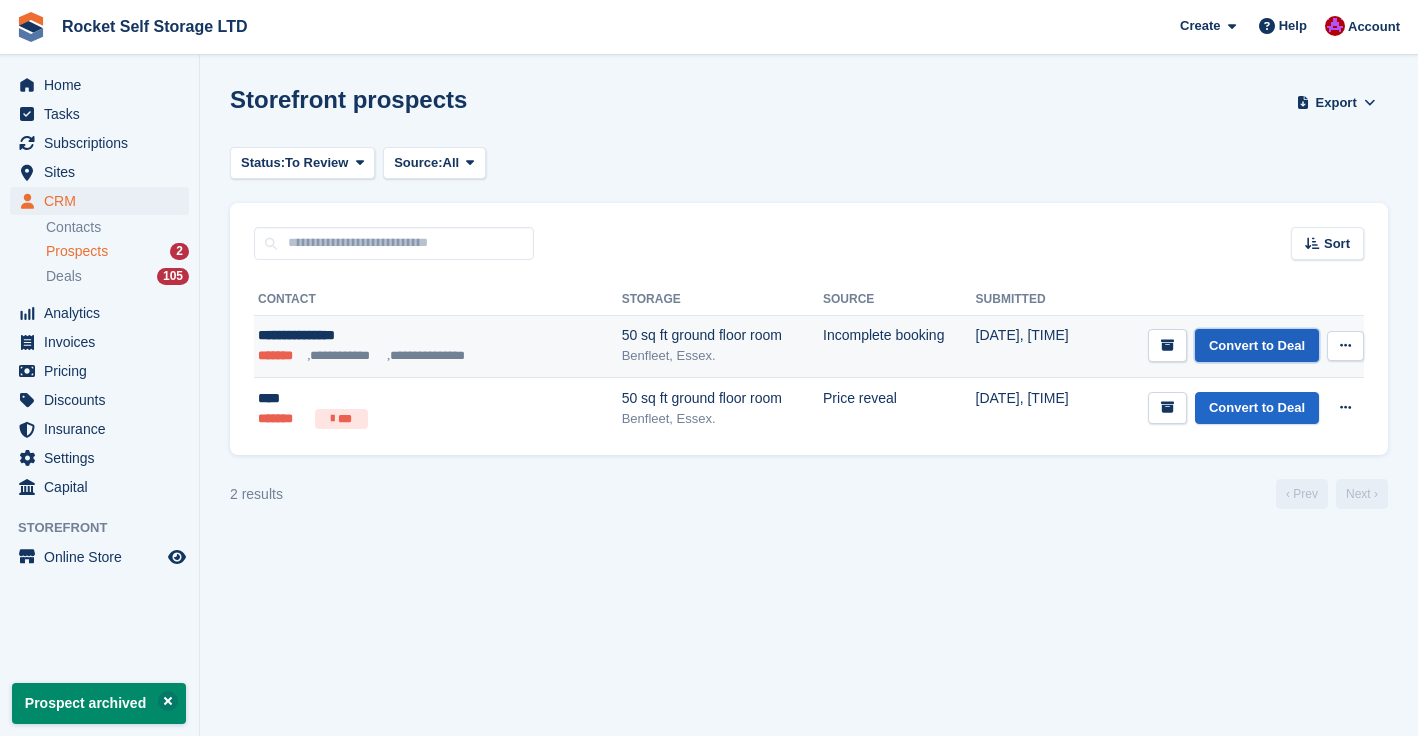 click on "Convert to Deal" at bounding box center (1257, 345) 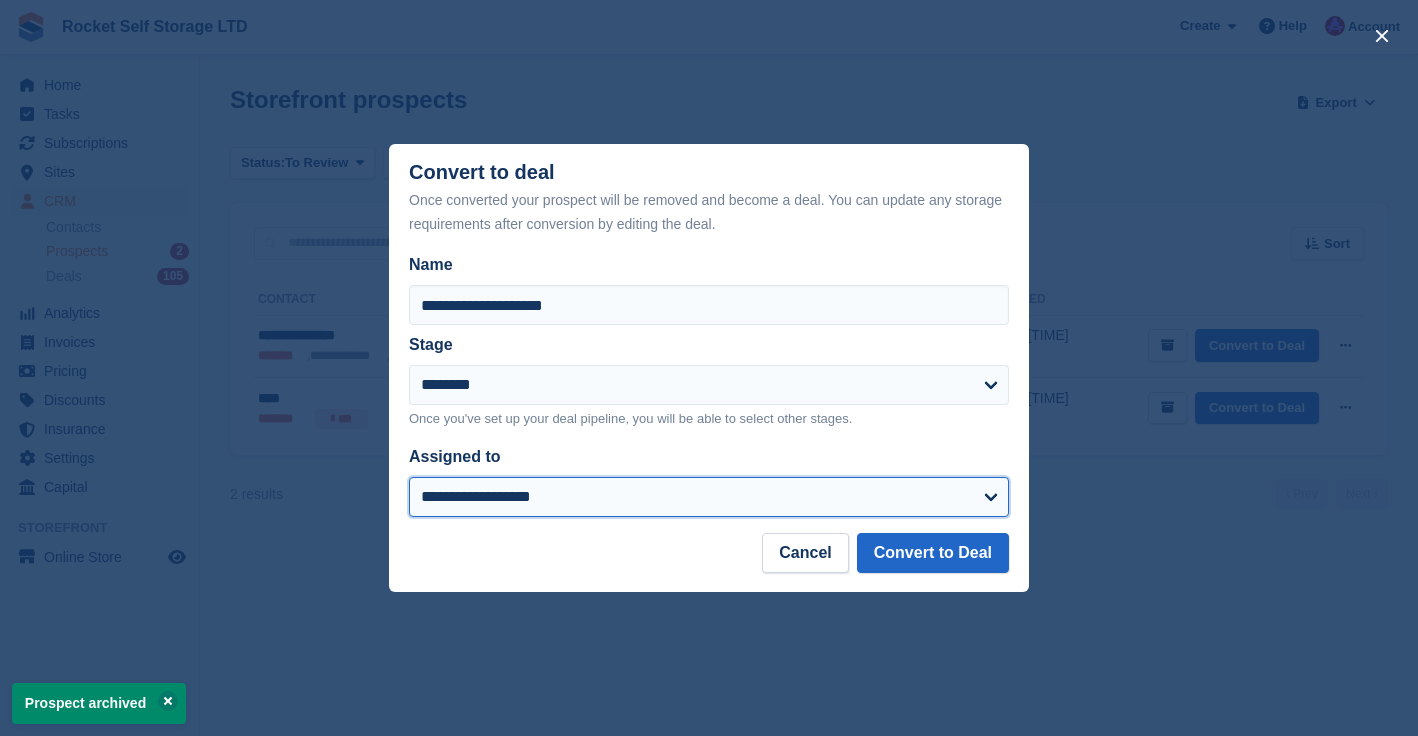click on "**********" at bounding box center (709, 497) 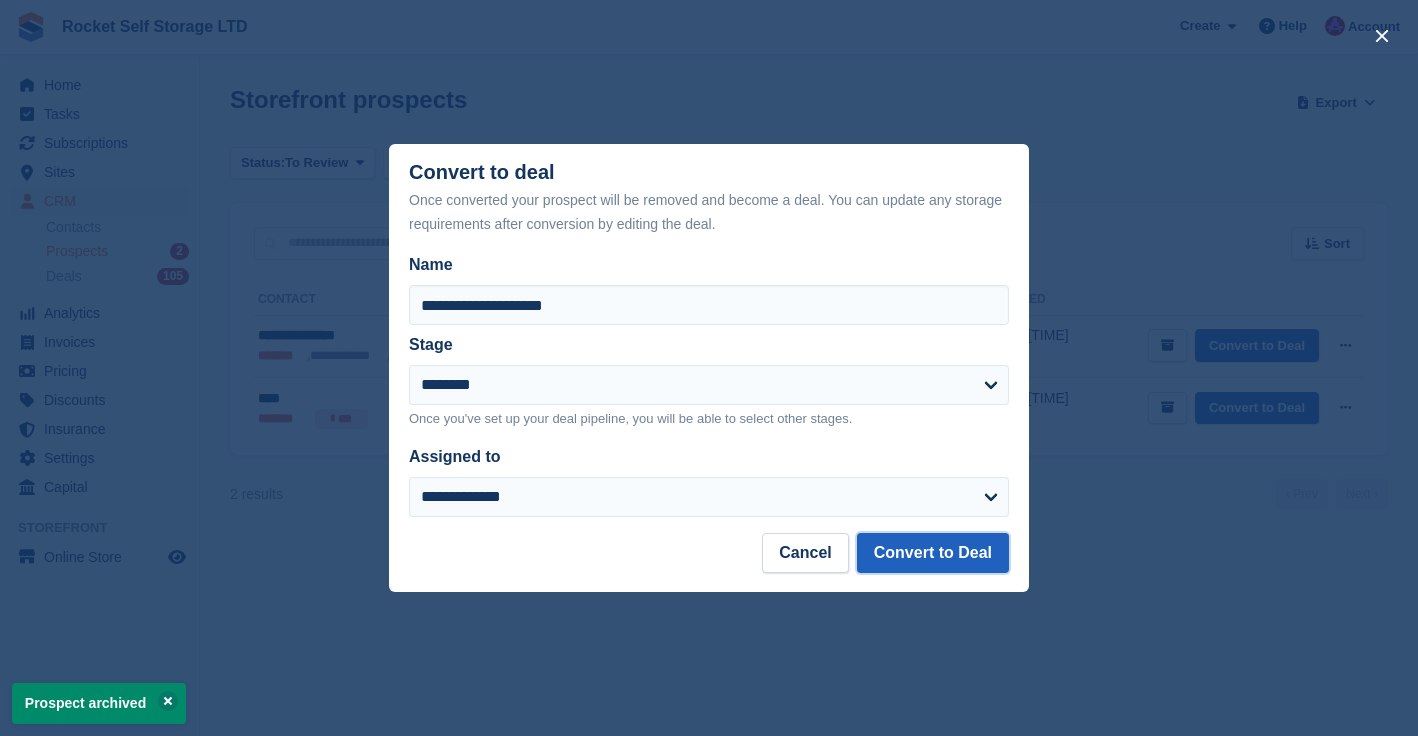 click on "Convert to Deal" at bounding box center (933, 553) 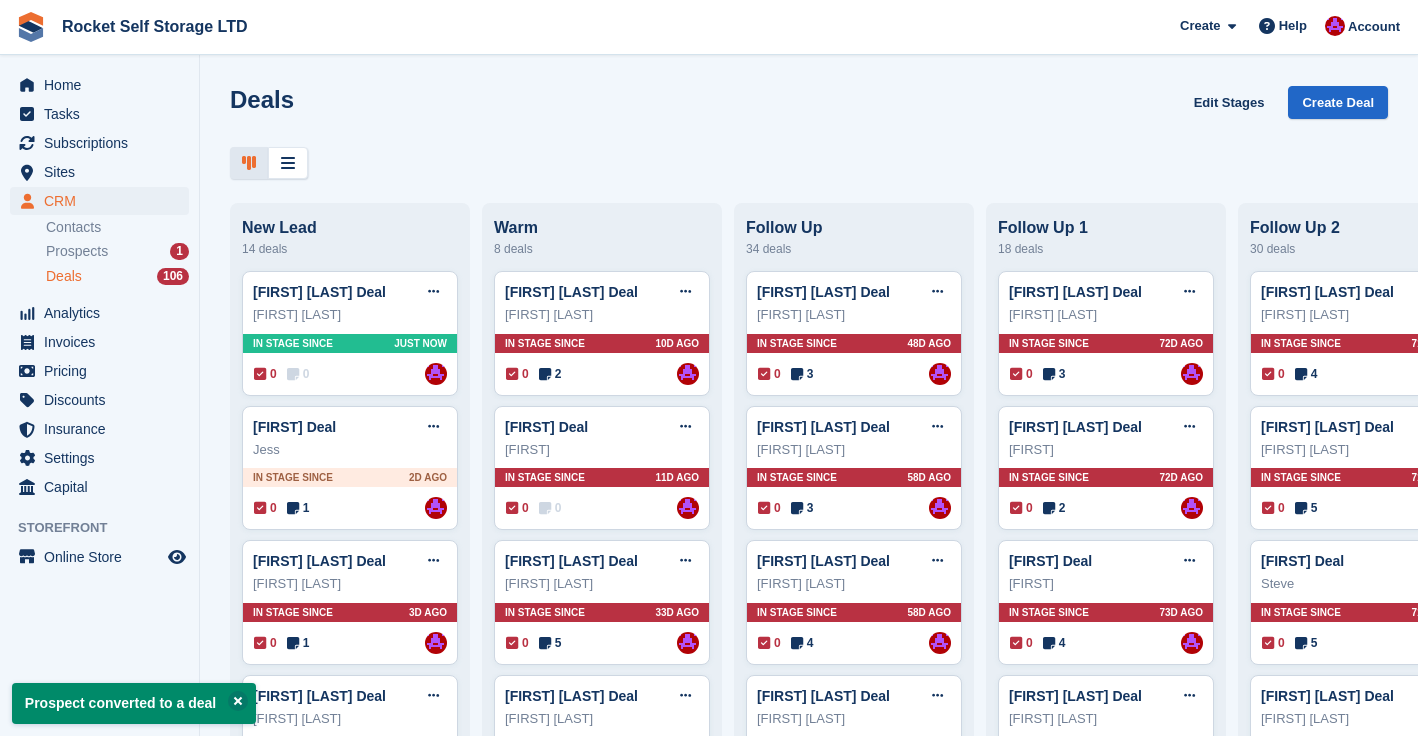 click on "Deals" at bounding box center [64, 276] 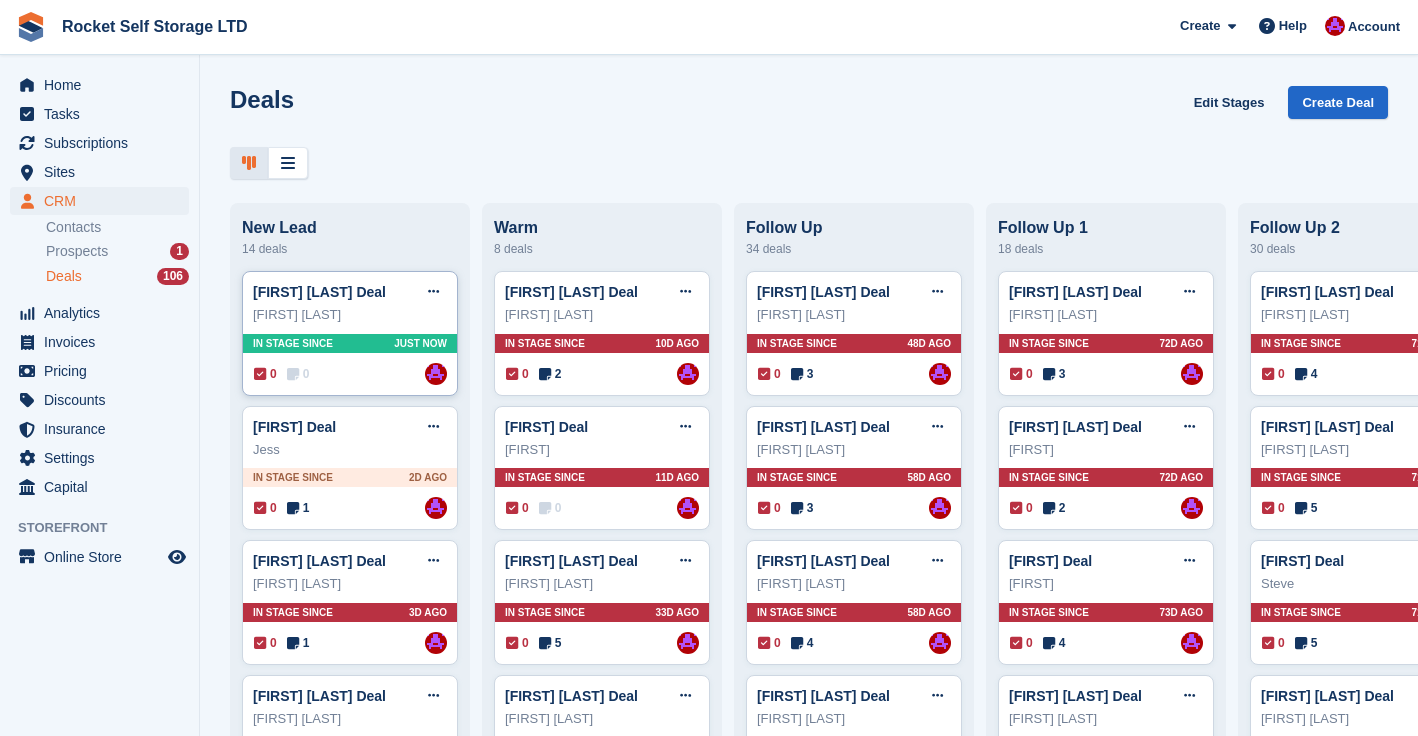 click on "[FIRST] [LAST]" at bounding box center (350, 315) 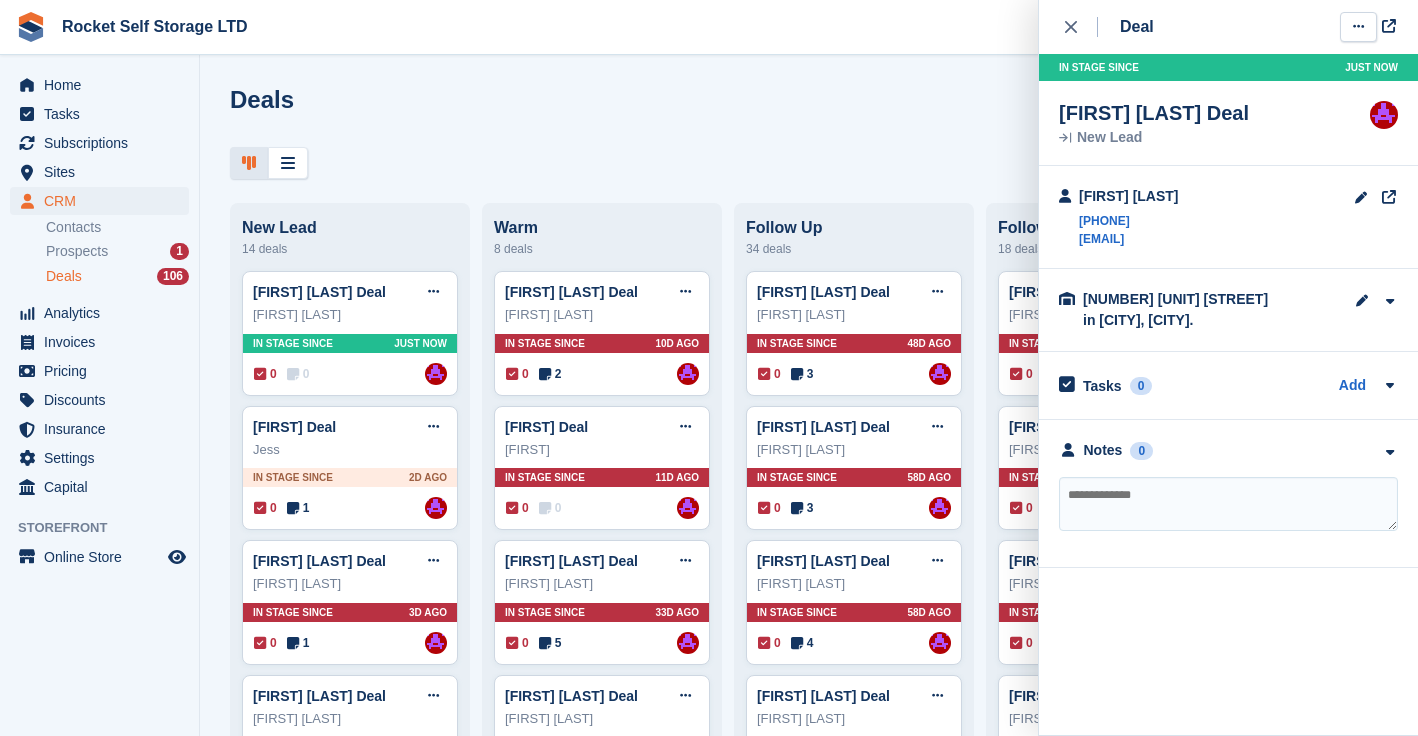 click at bounding box center (1358, 26) 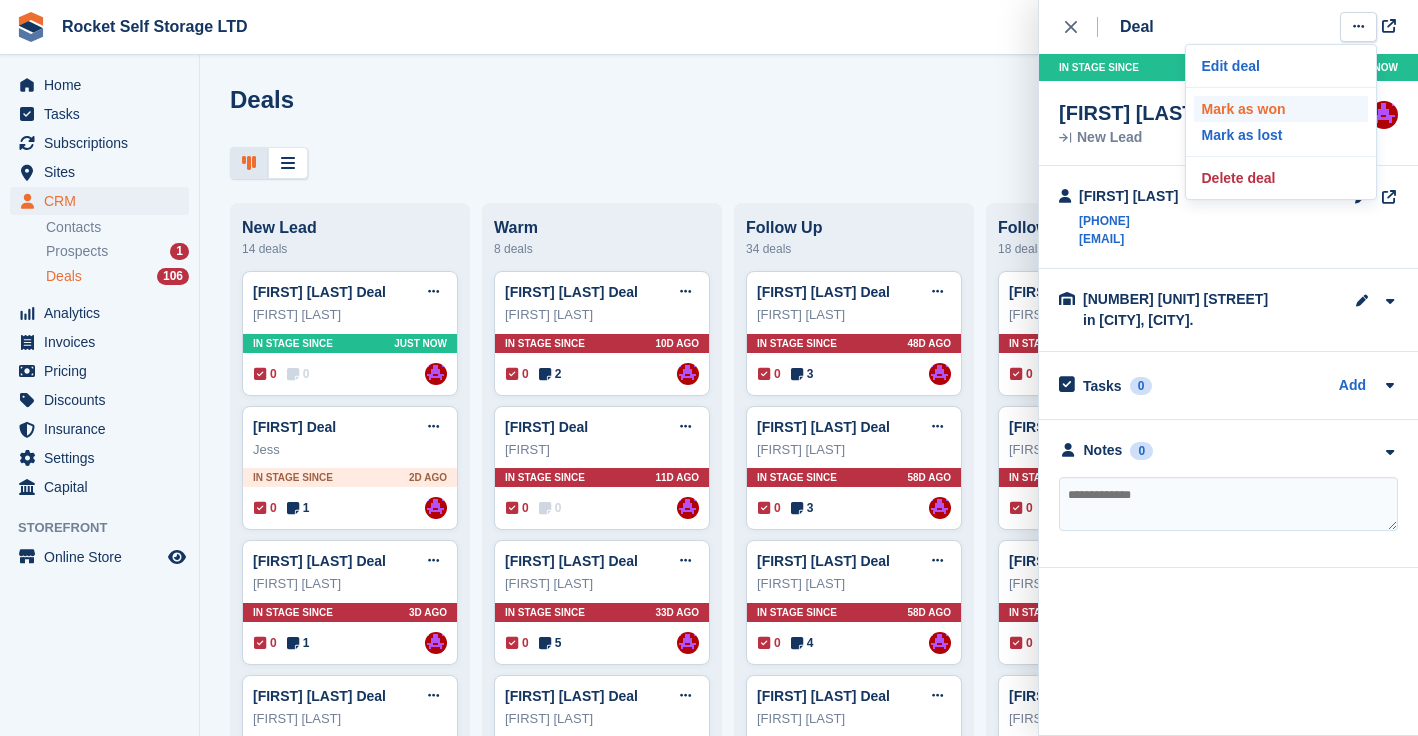 click on "Mark as won" at bounding box center [1281, 109] 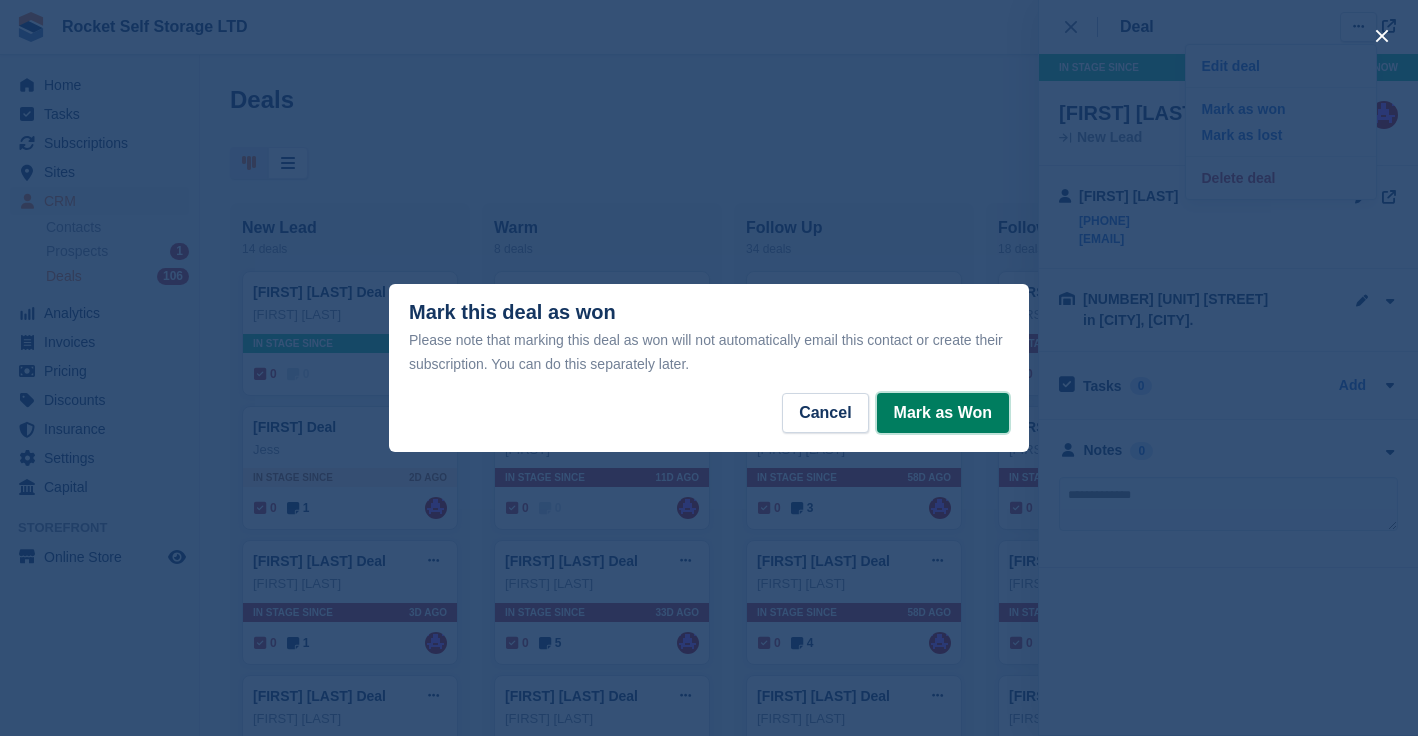 click on "Mark as Won" at bounding box center (943, 413) 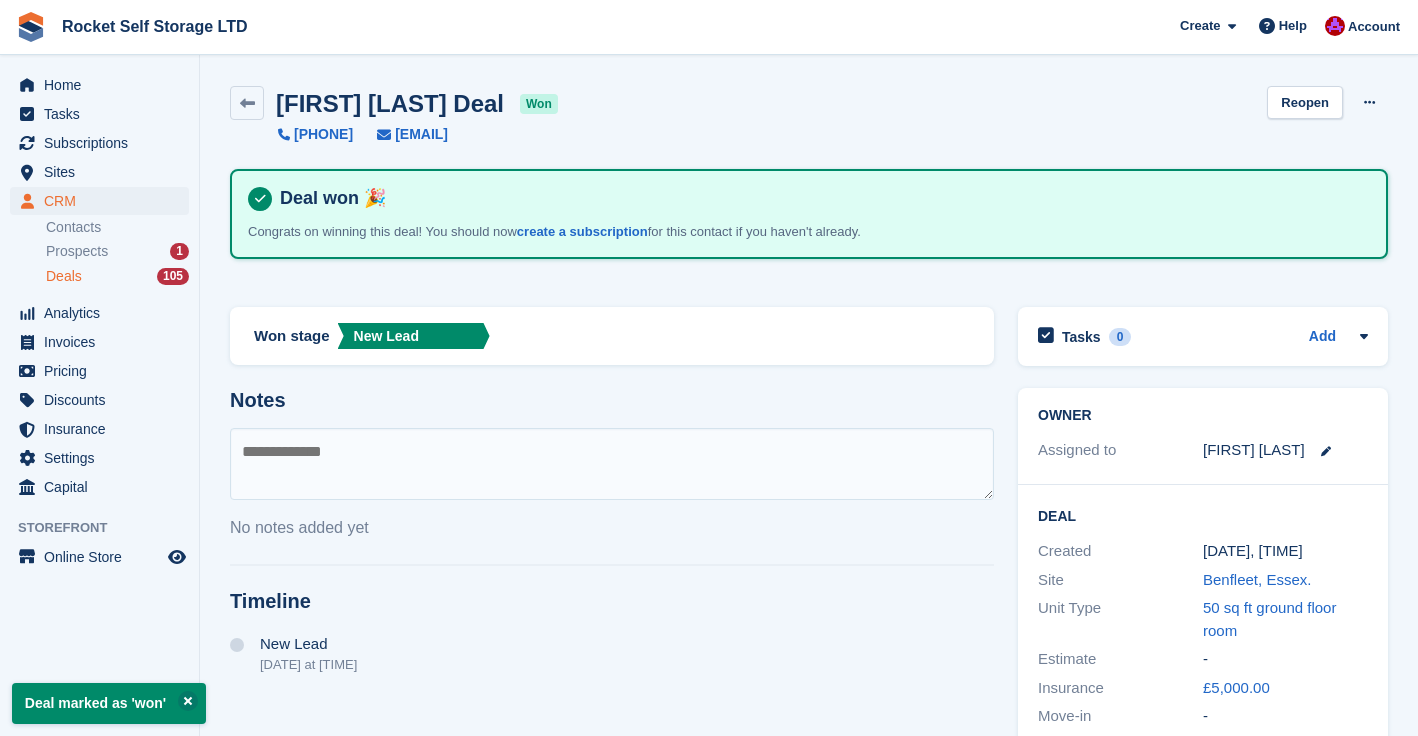 click on "Deals" at bounding box center (64, 276) 